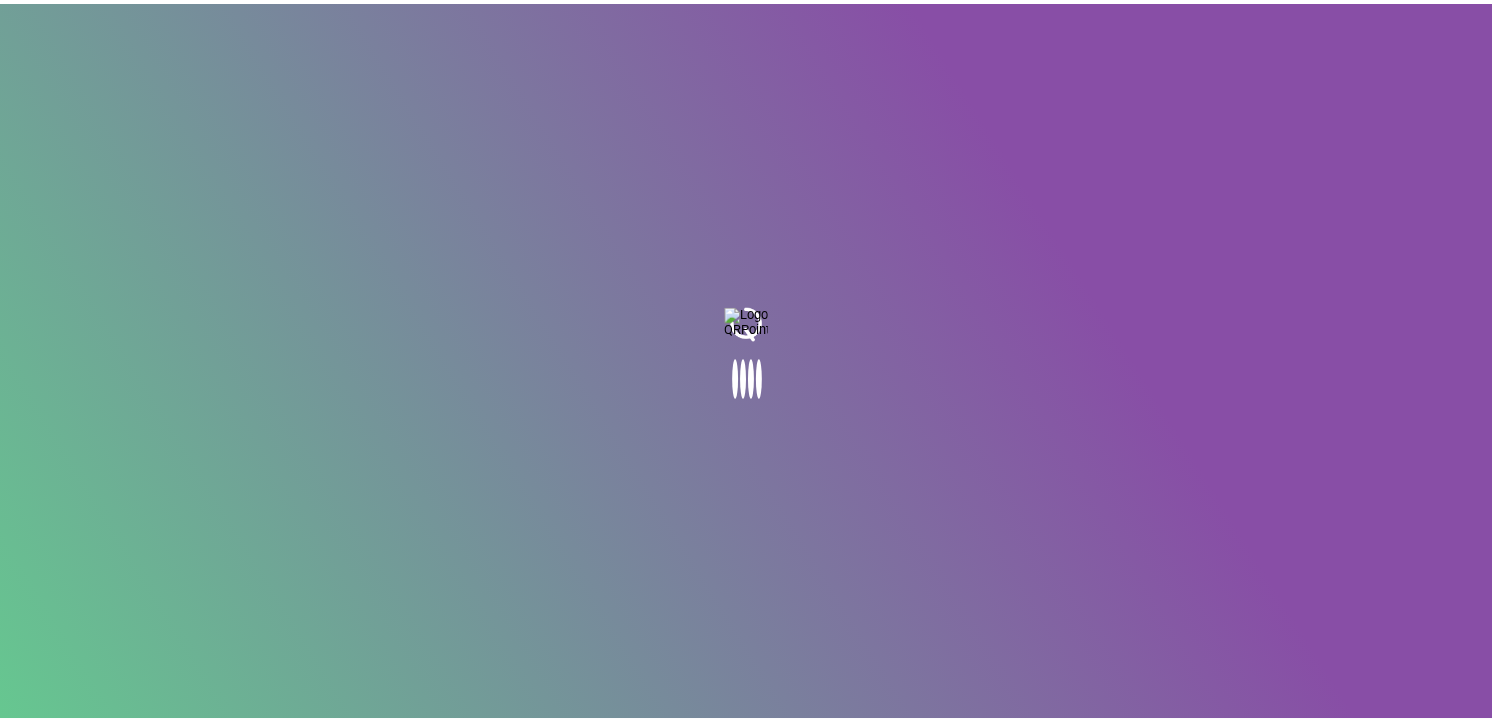 scroll, scrollTop: 0, scrollLeft: 0, axis: both 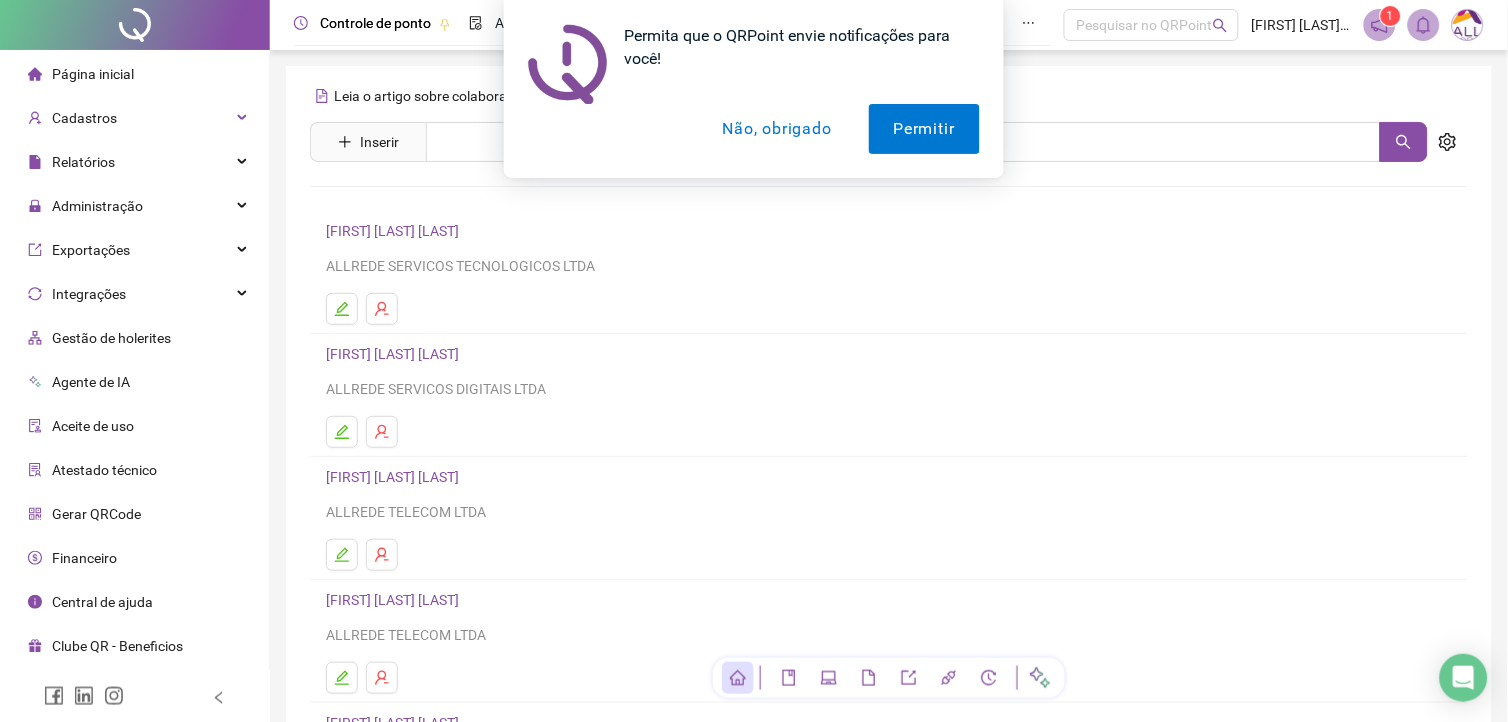 type 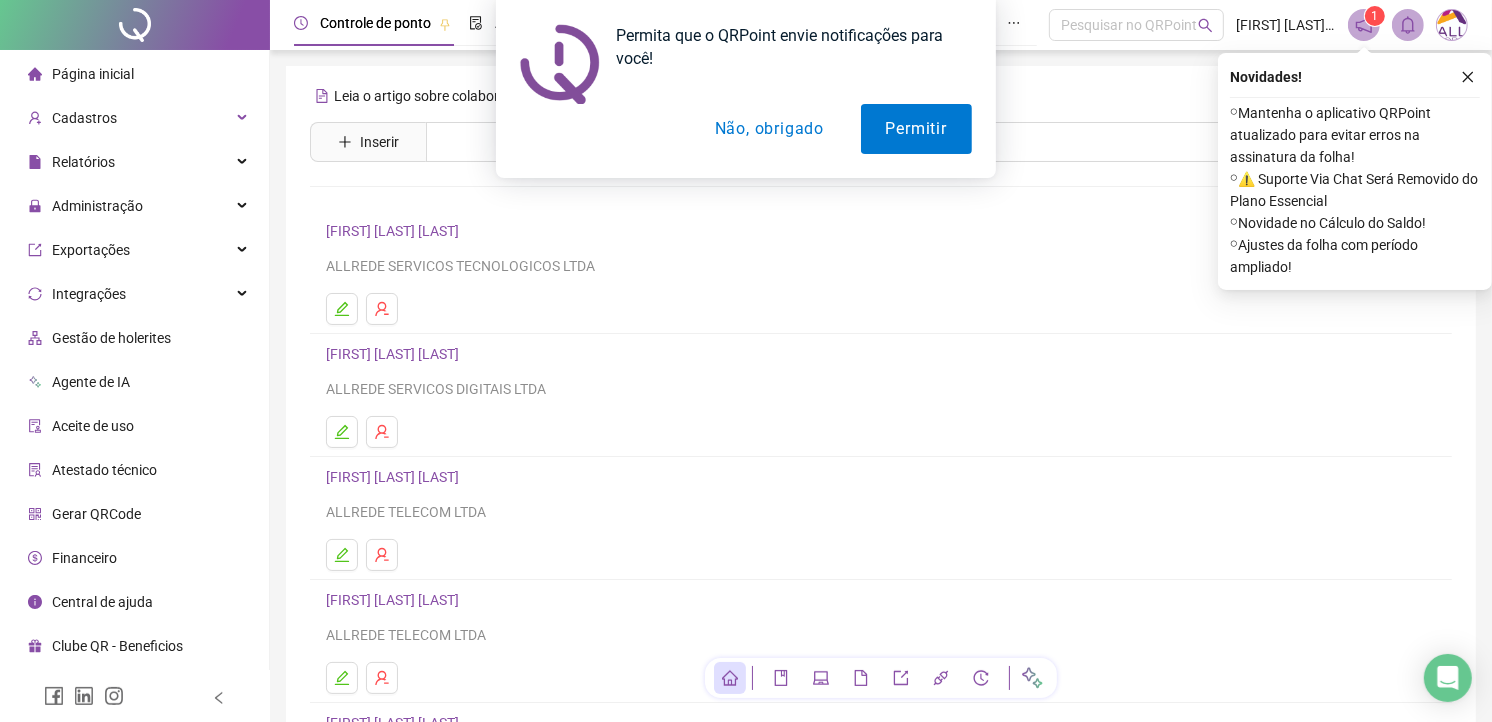 click on "Não, obrigado" at bounding box center (769, 129) 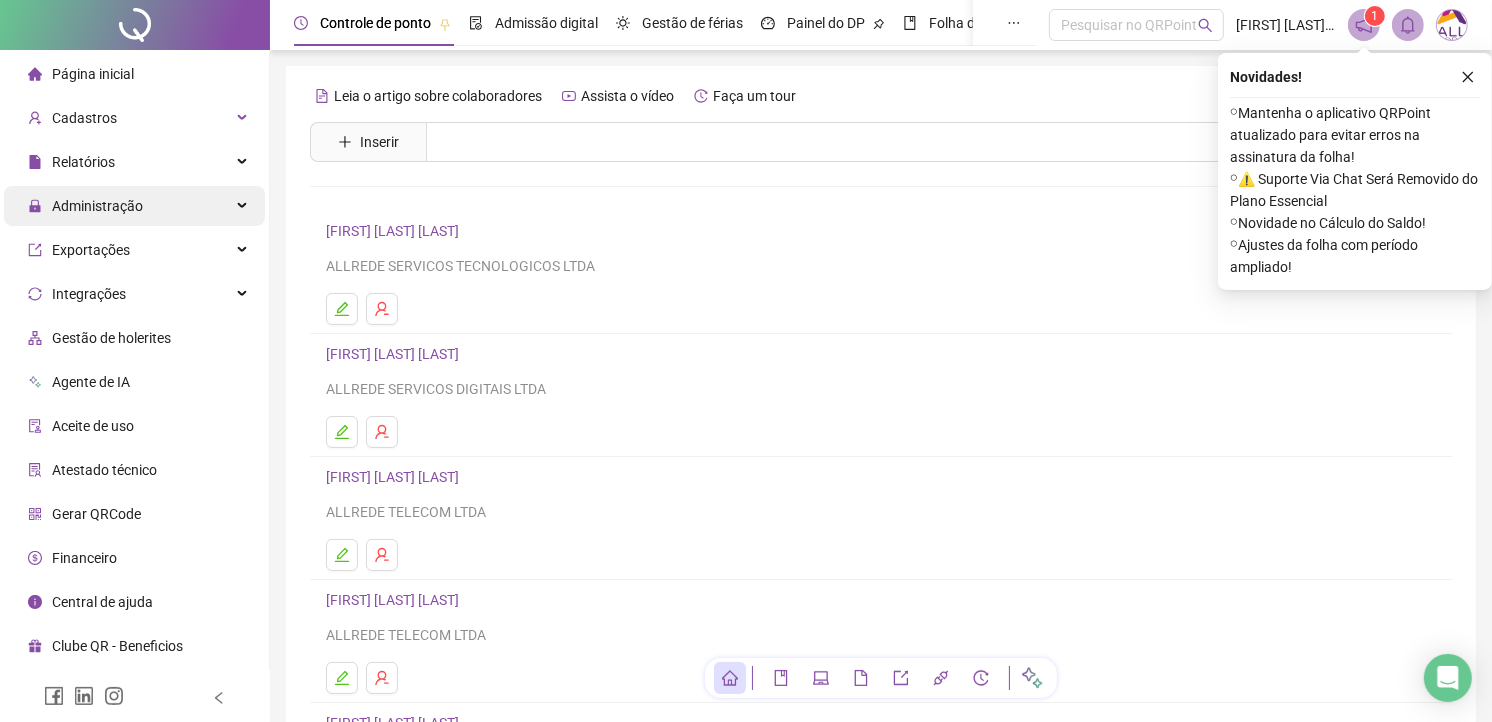 click on "Administração" at bounding box center [97, 206] 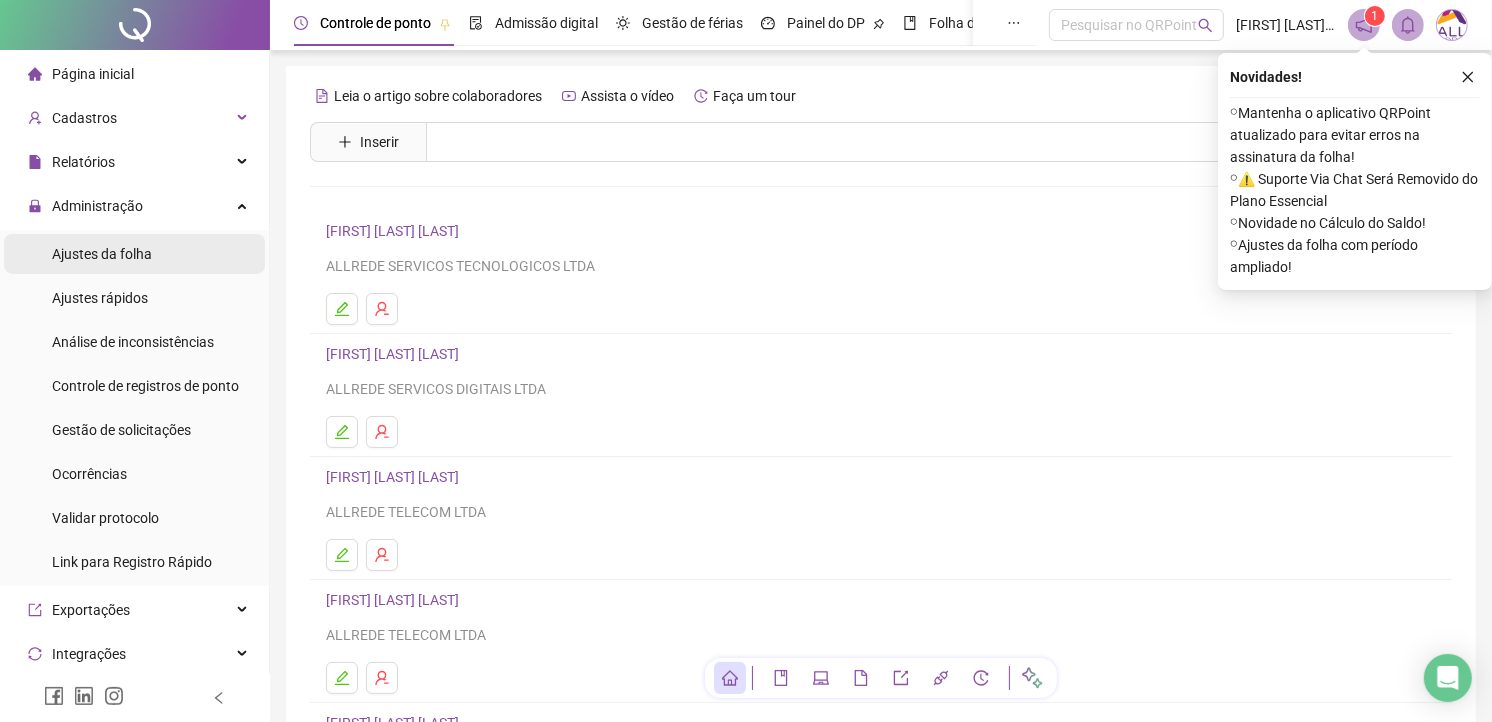 click on "Ajustes da folha" at bounding box center [102, 254] 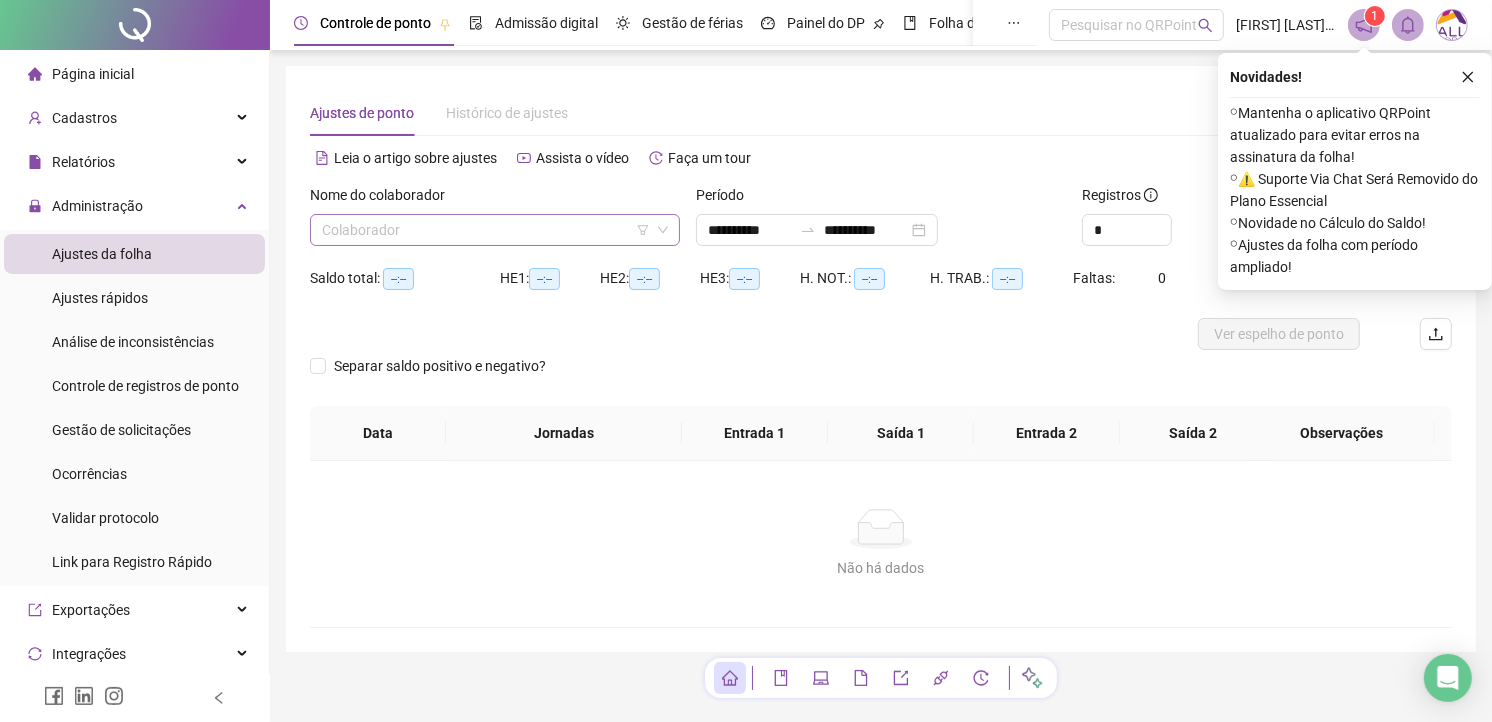 click at bounding box center (486, 230) 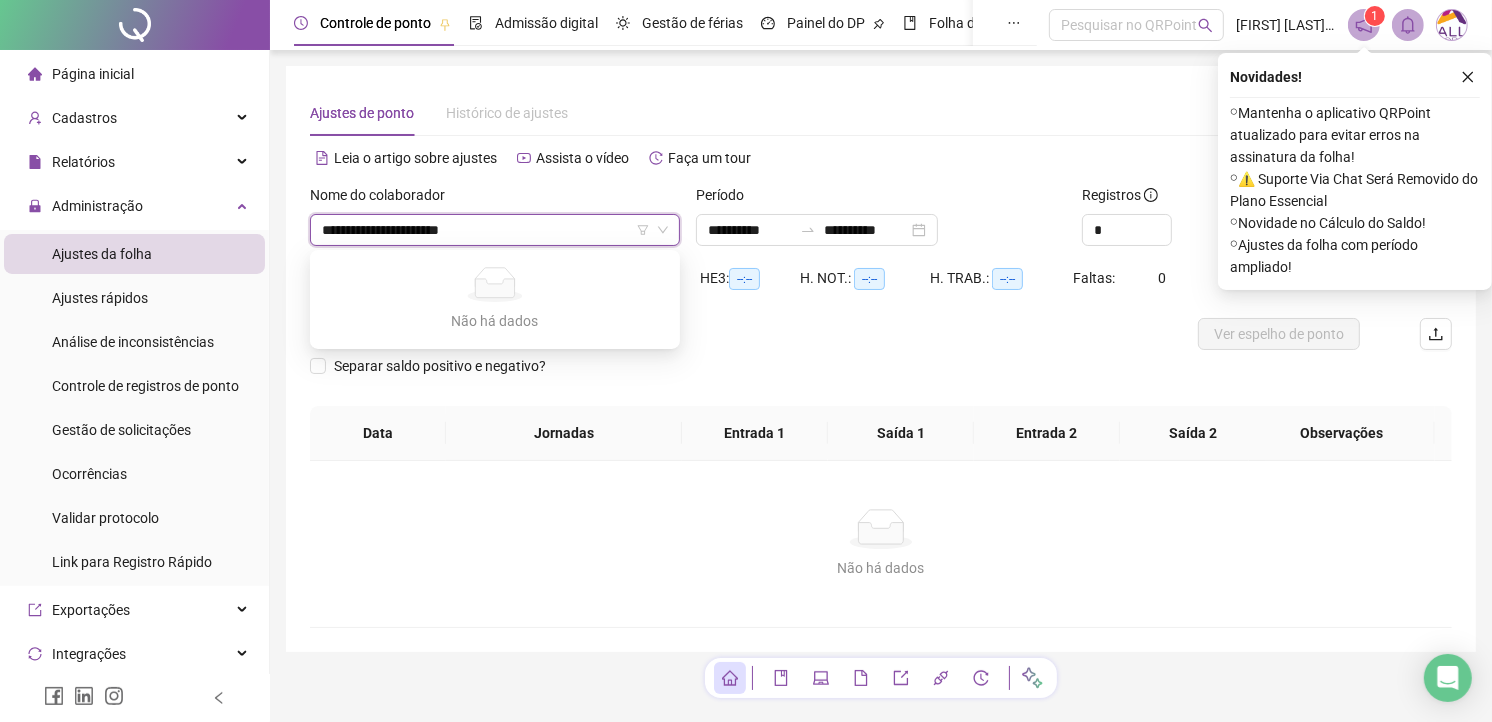 type on "**********" 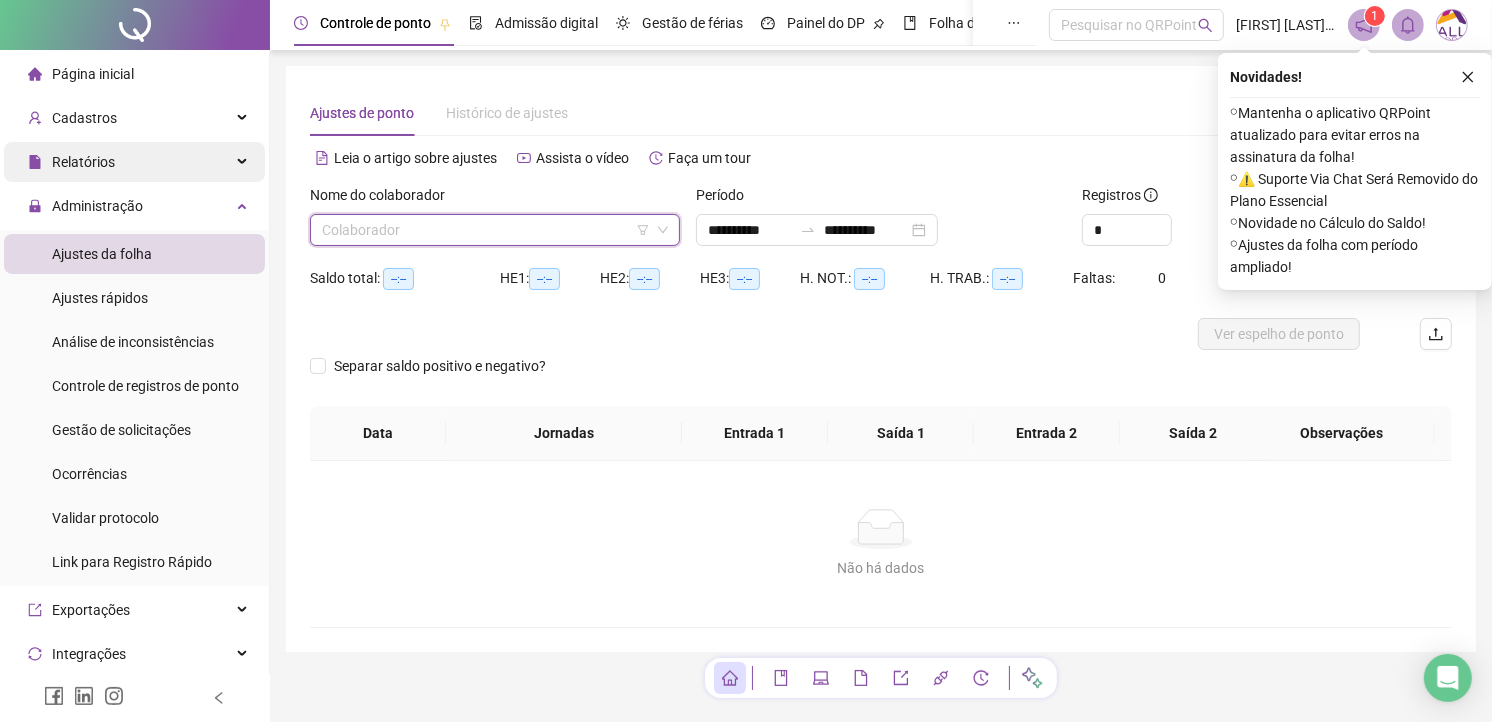 click on "Relatórios" at bounding box center (134, 162) 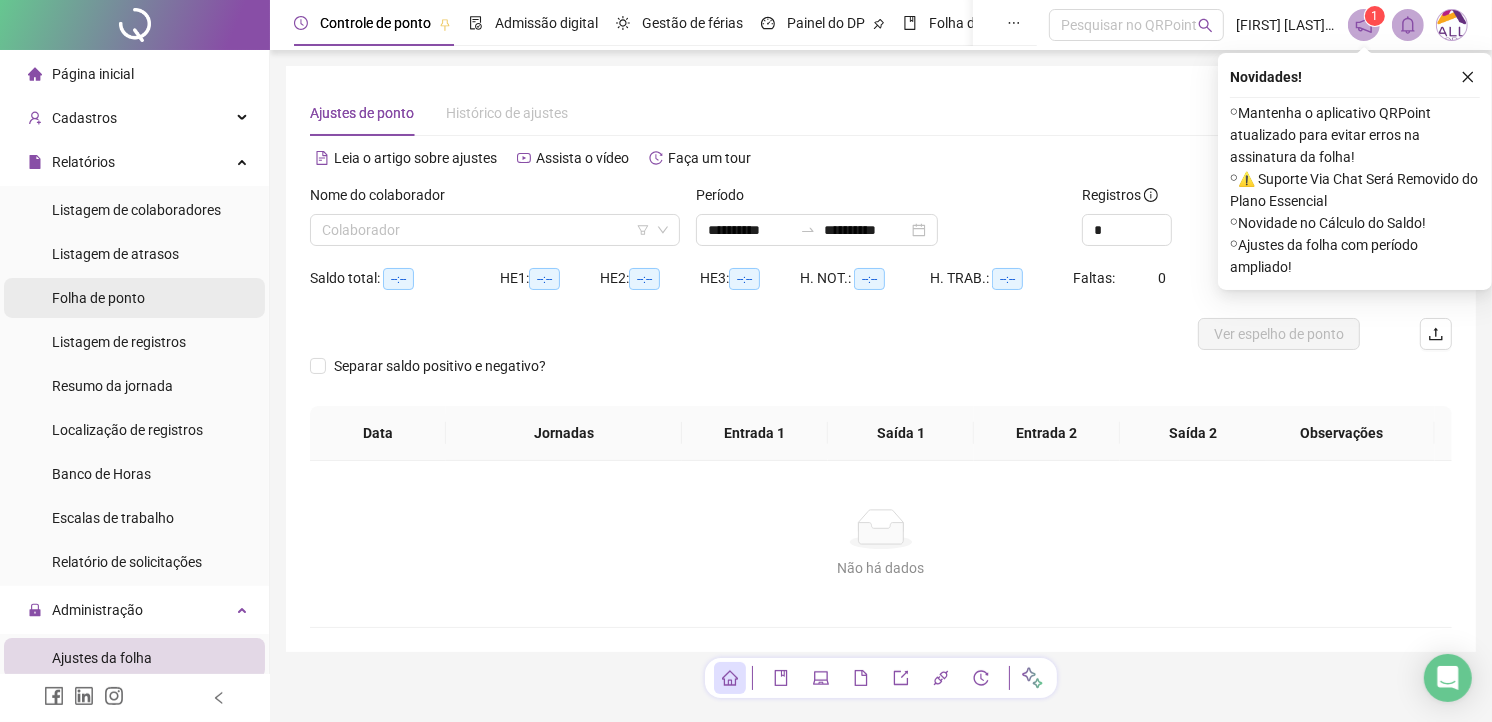 click on "Folha de ponto" at bounding box center [98, 298] 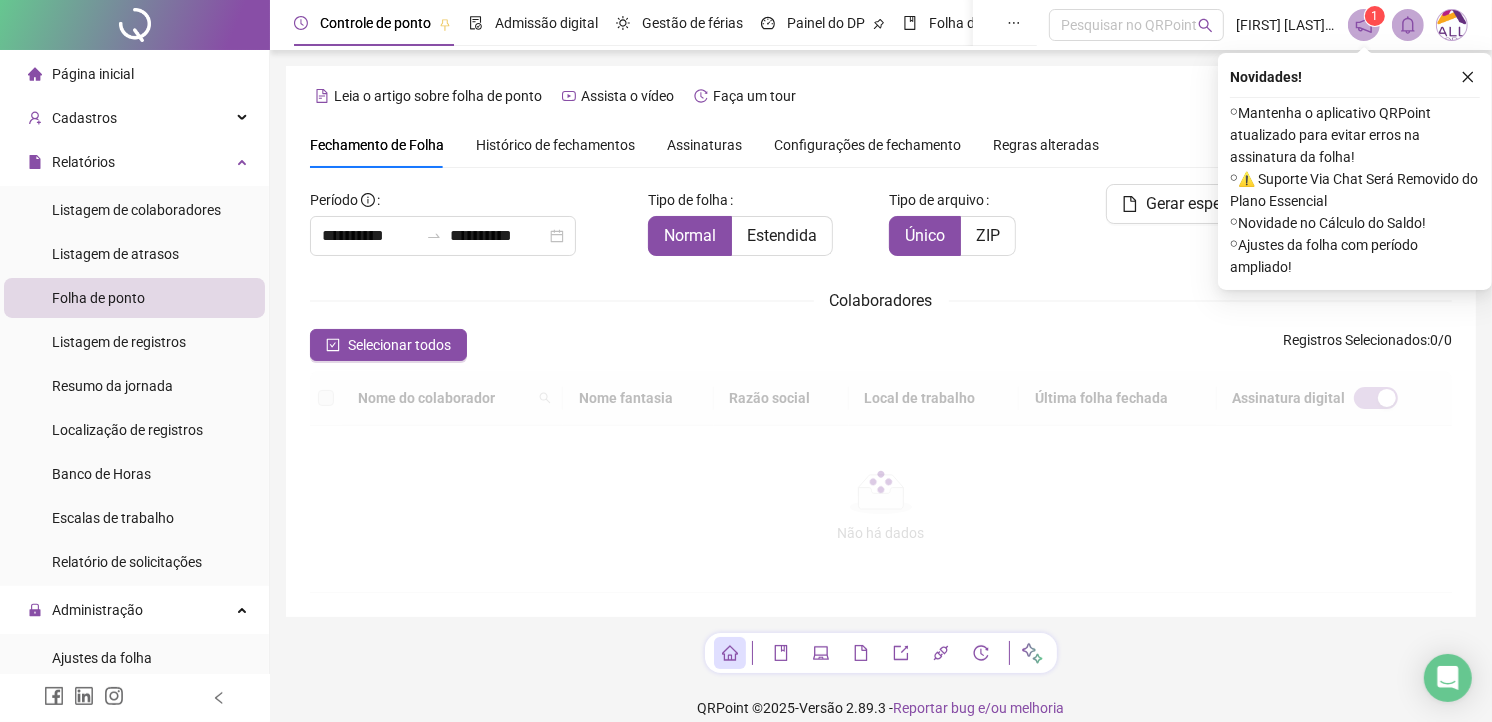 type on "**********" 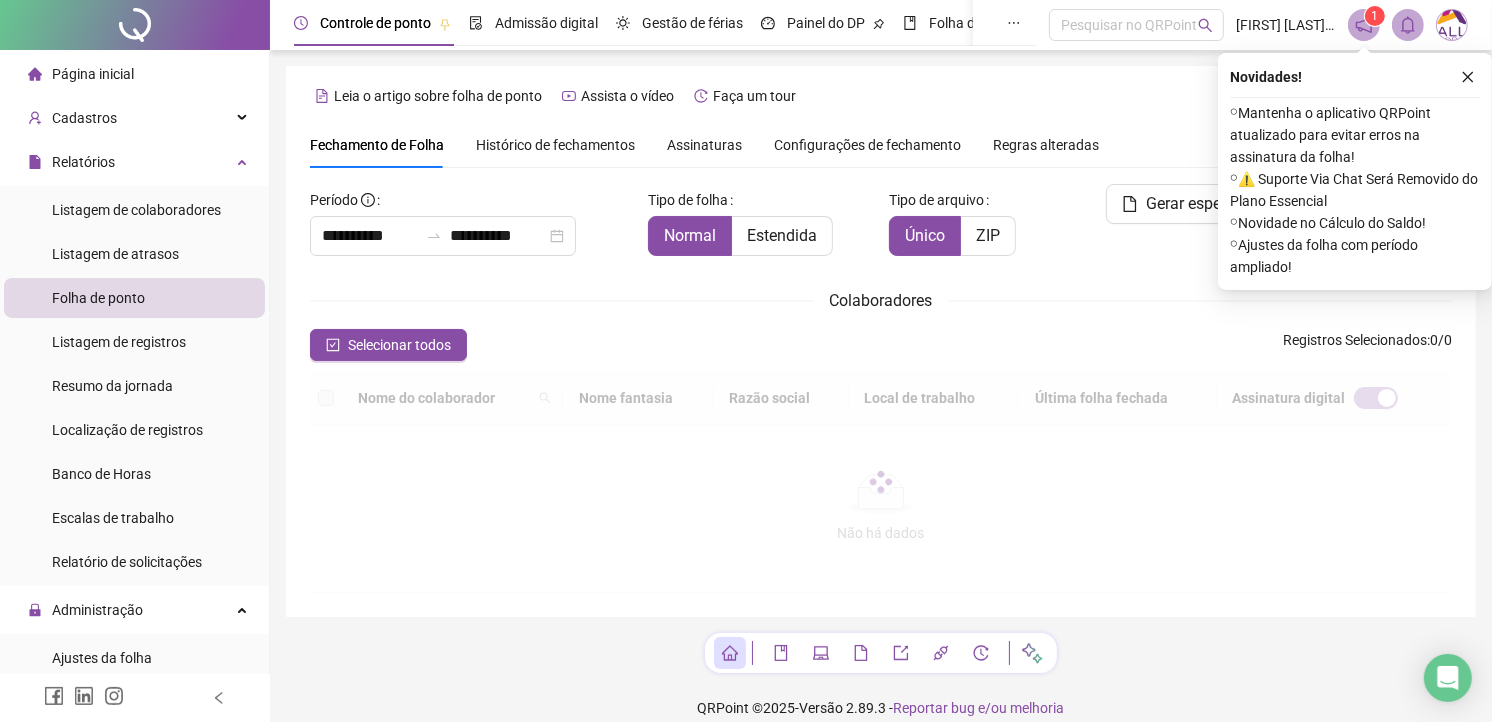 type on "**********" 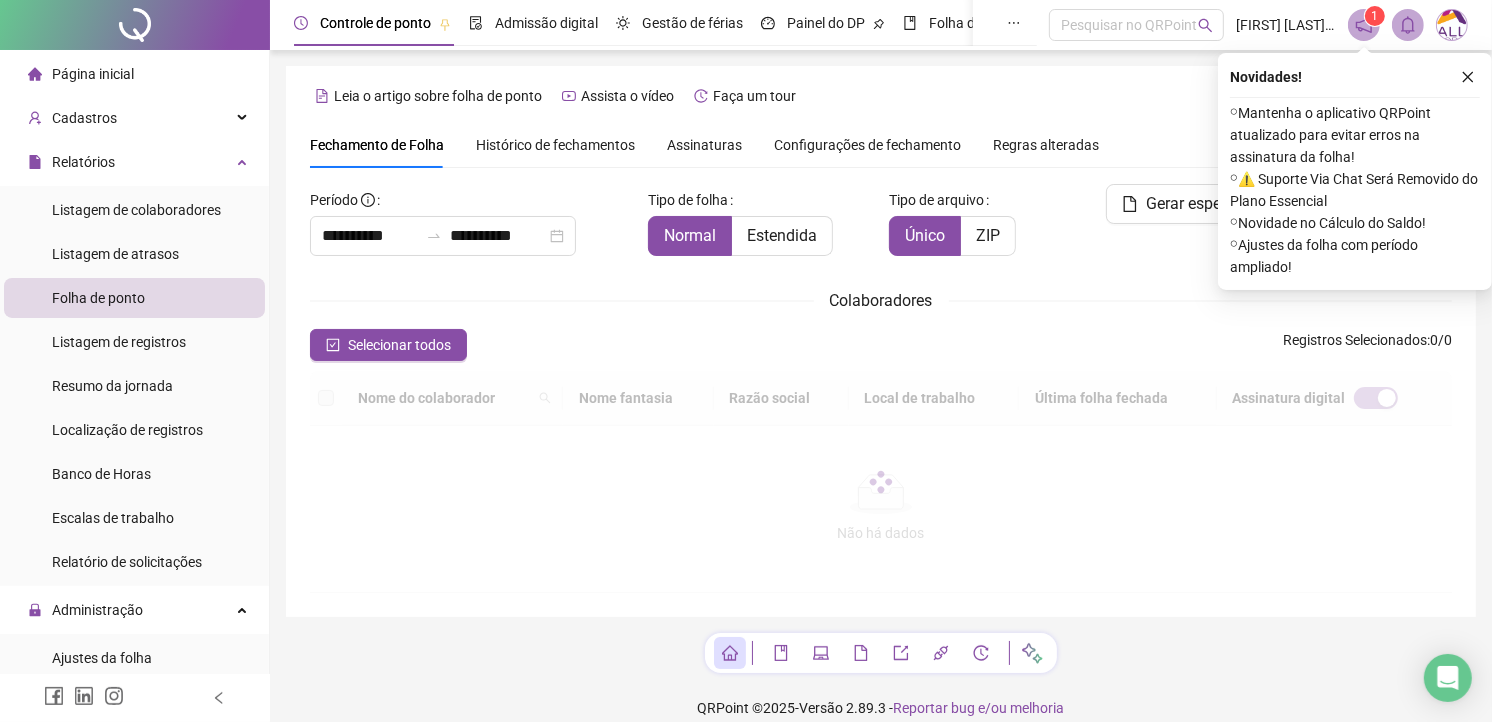 click on "Histórico de fechamentos" at bounding box center [555, 145] 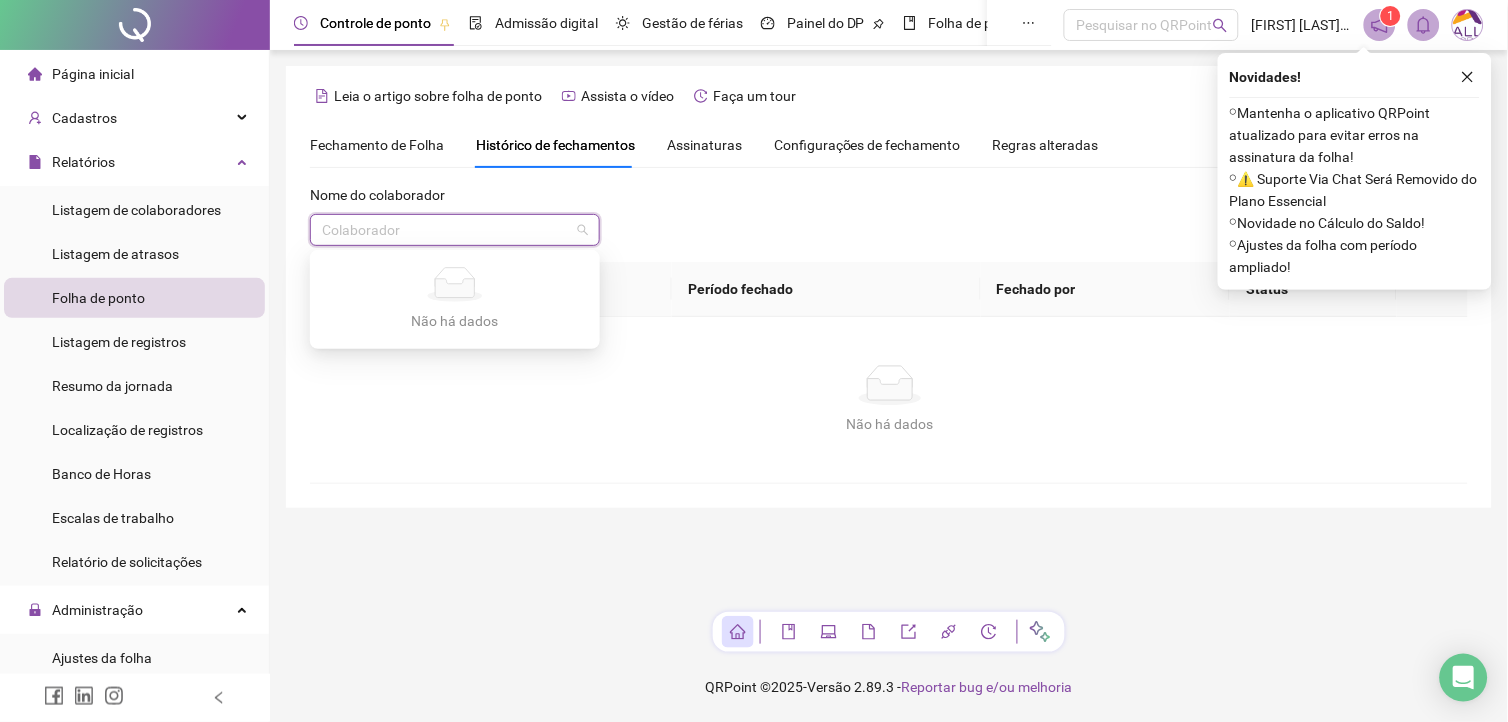 click at bounding box center [446, 230] 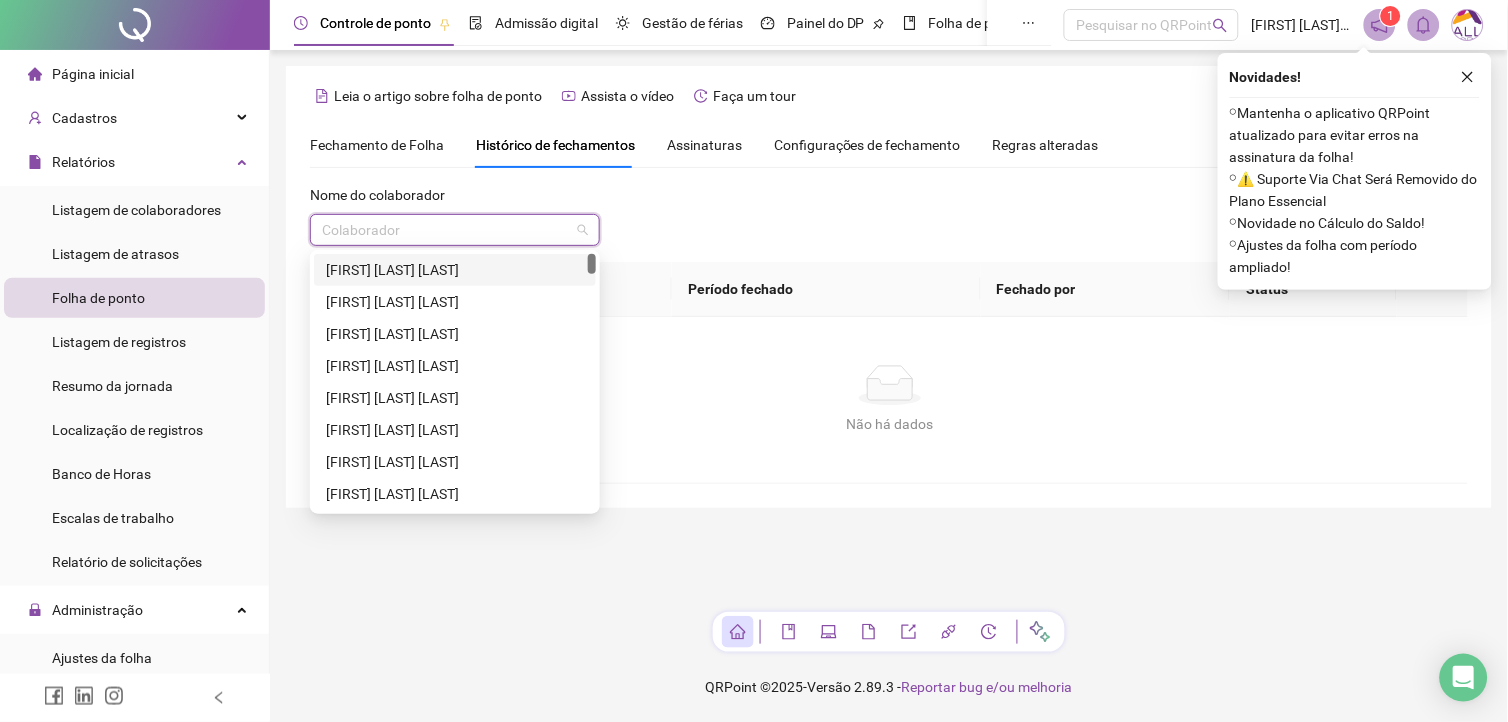 paste on "**********" 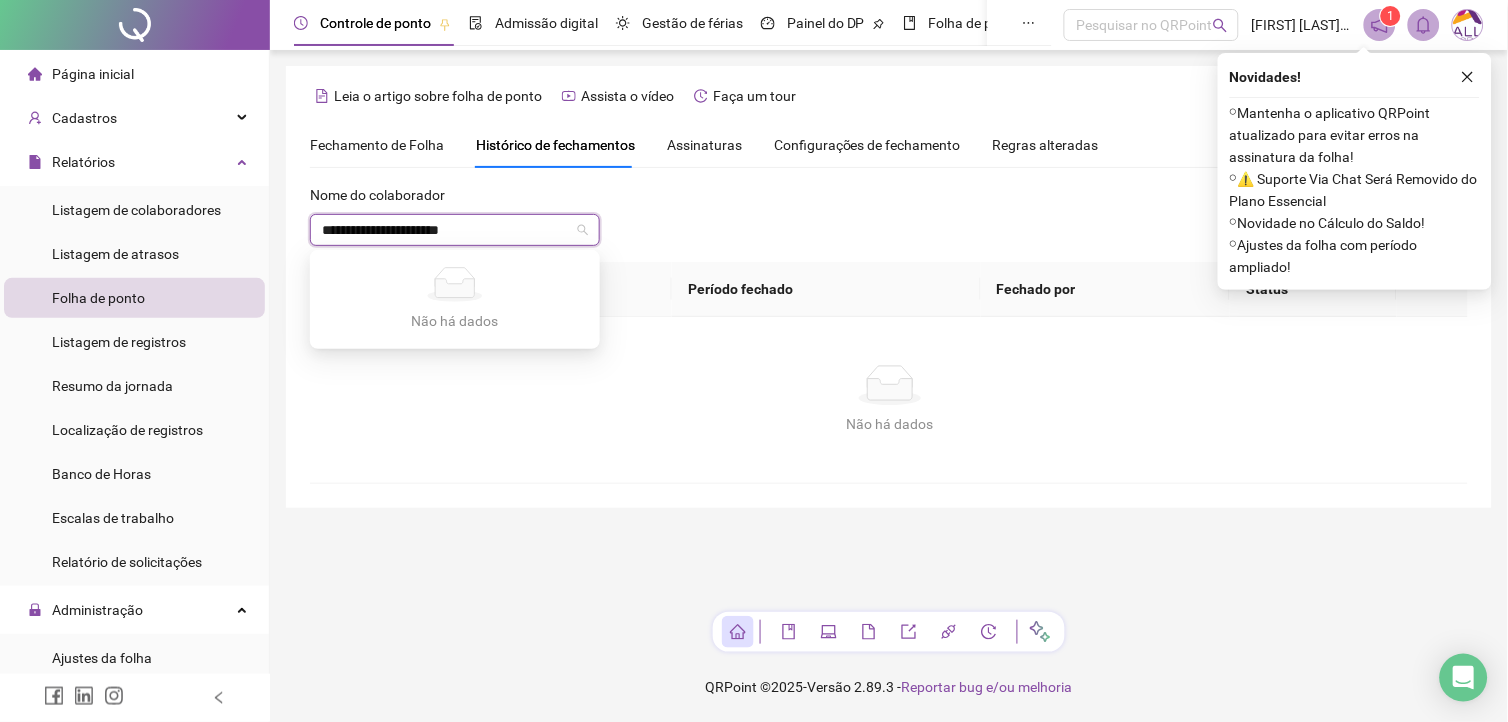 type on "**********" 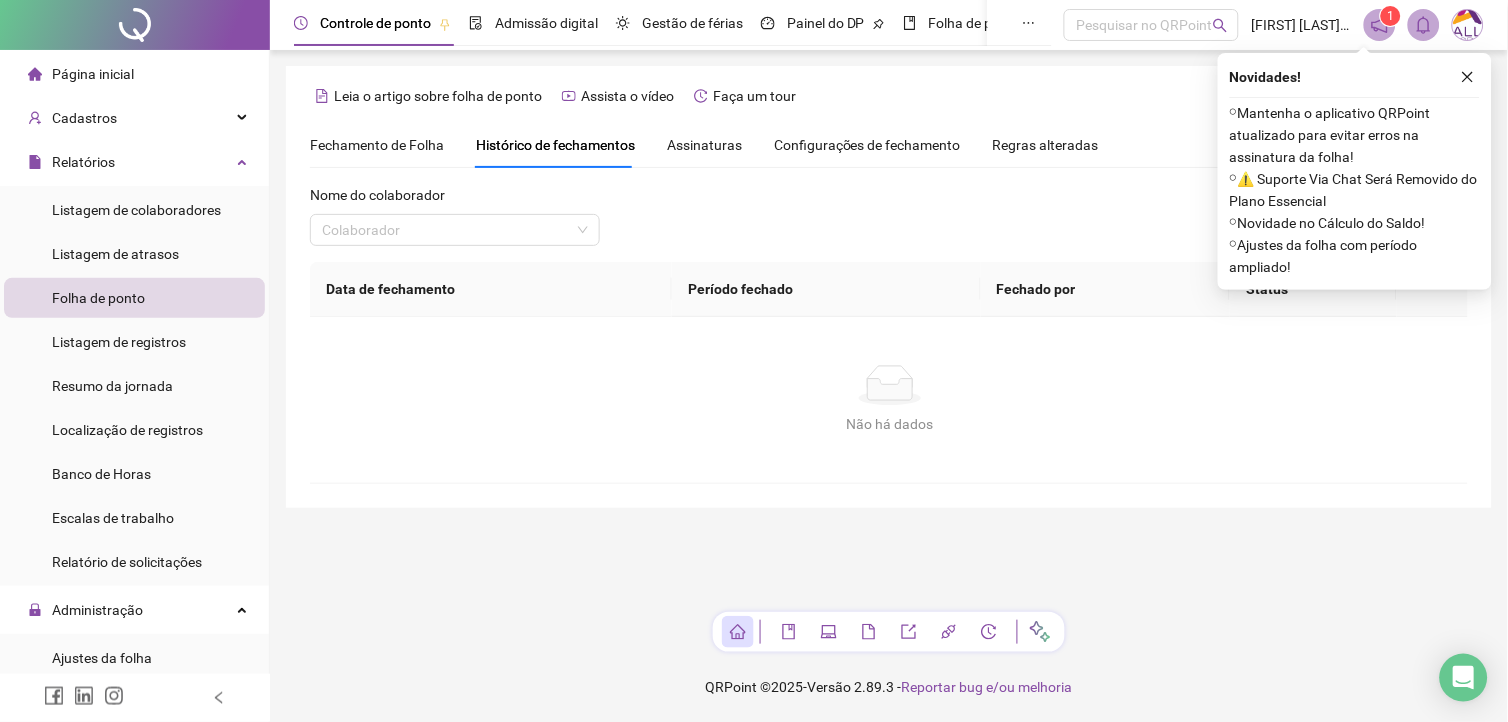 click on "Fechamento de Folha" at bounding box center (377, 145) 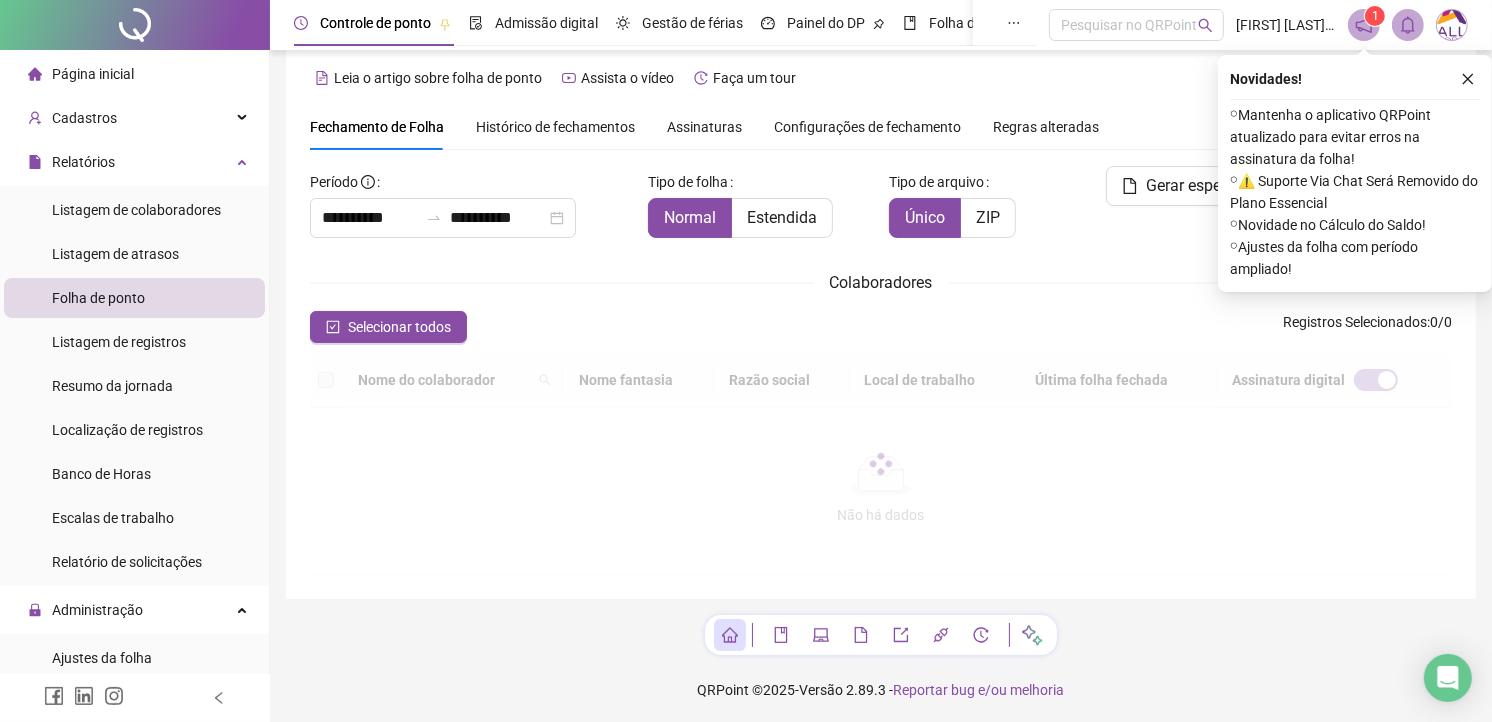 scroll, scrollTop: 21, scrollLeft: 0, axis: vertical 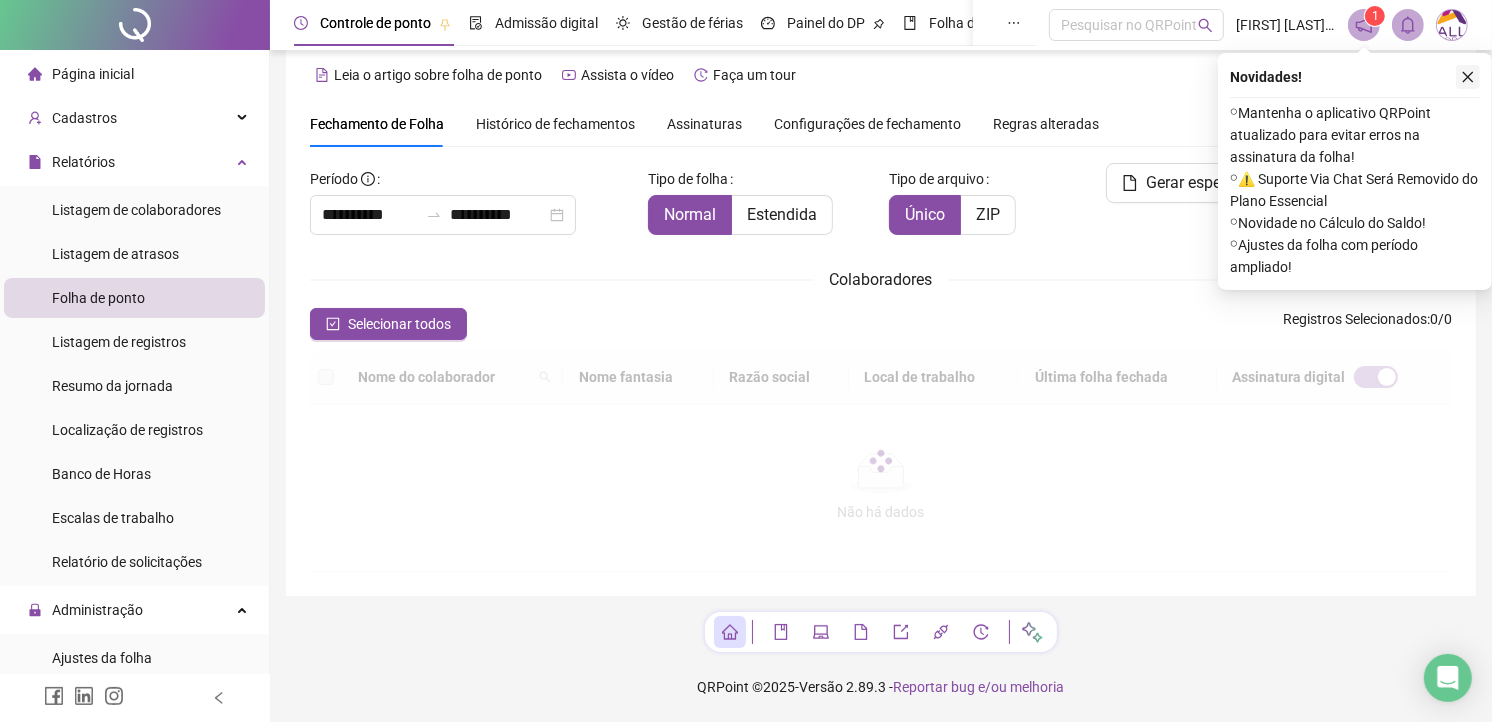 click 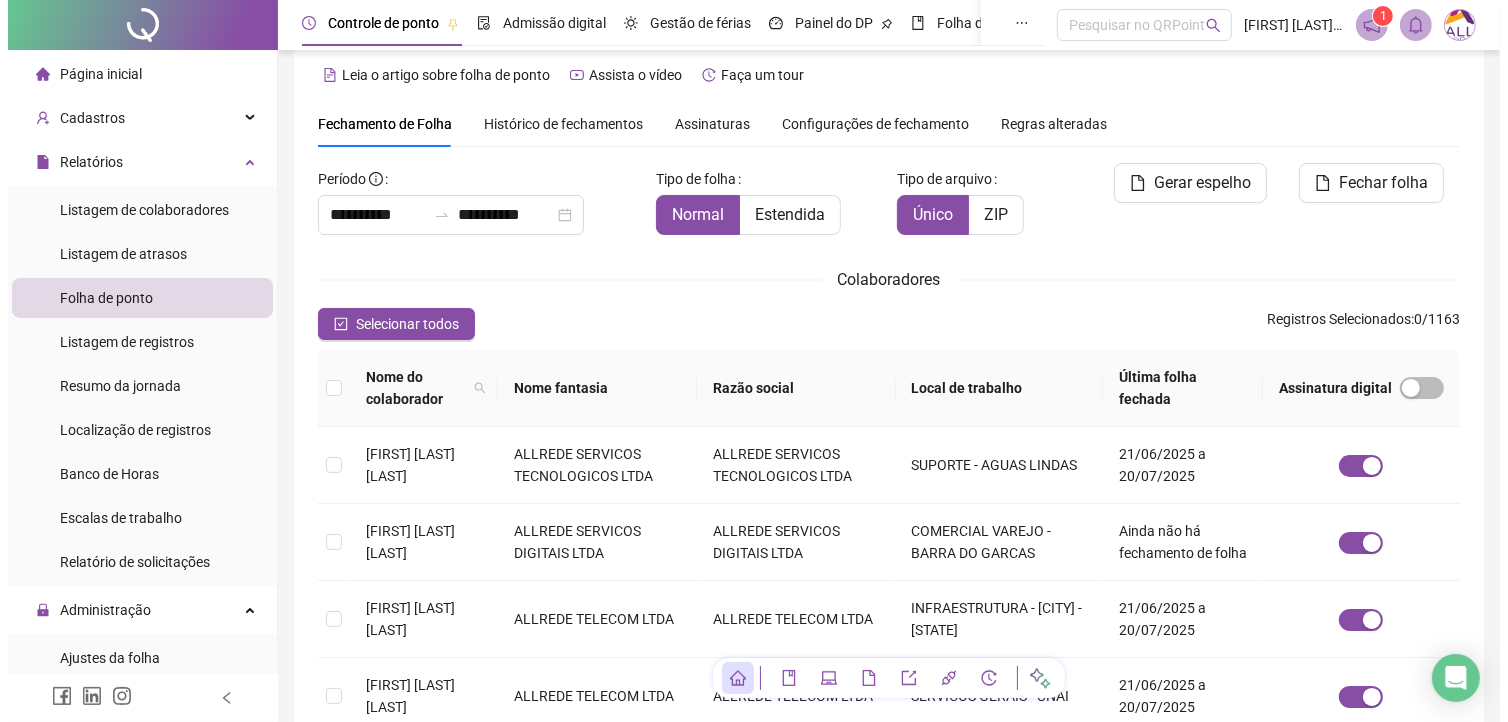 scroll, scrollTop: 48, scrollLeft: 0, axis: vertical 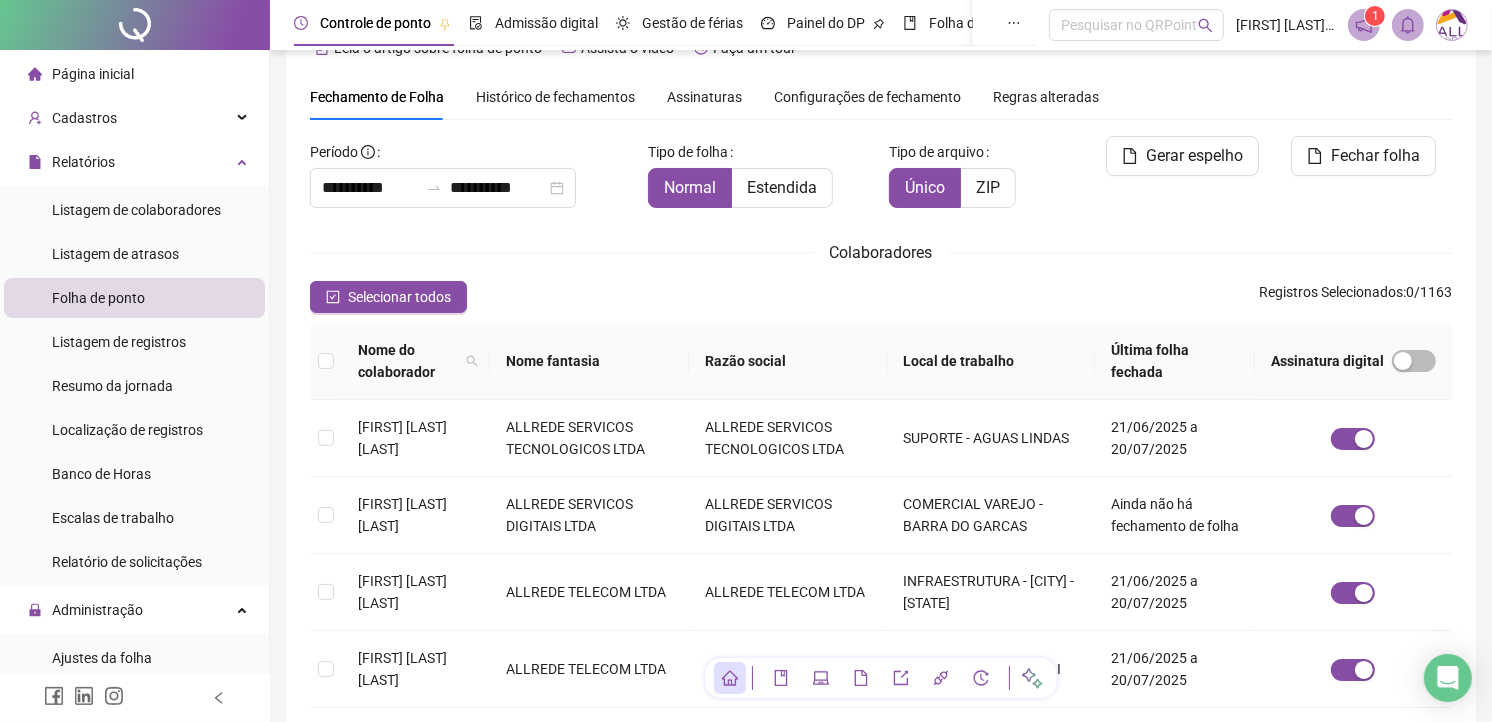 click at bounding box center [1452, 25] 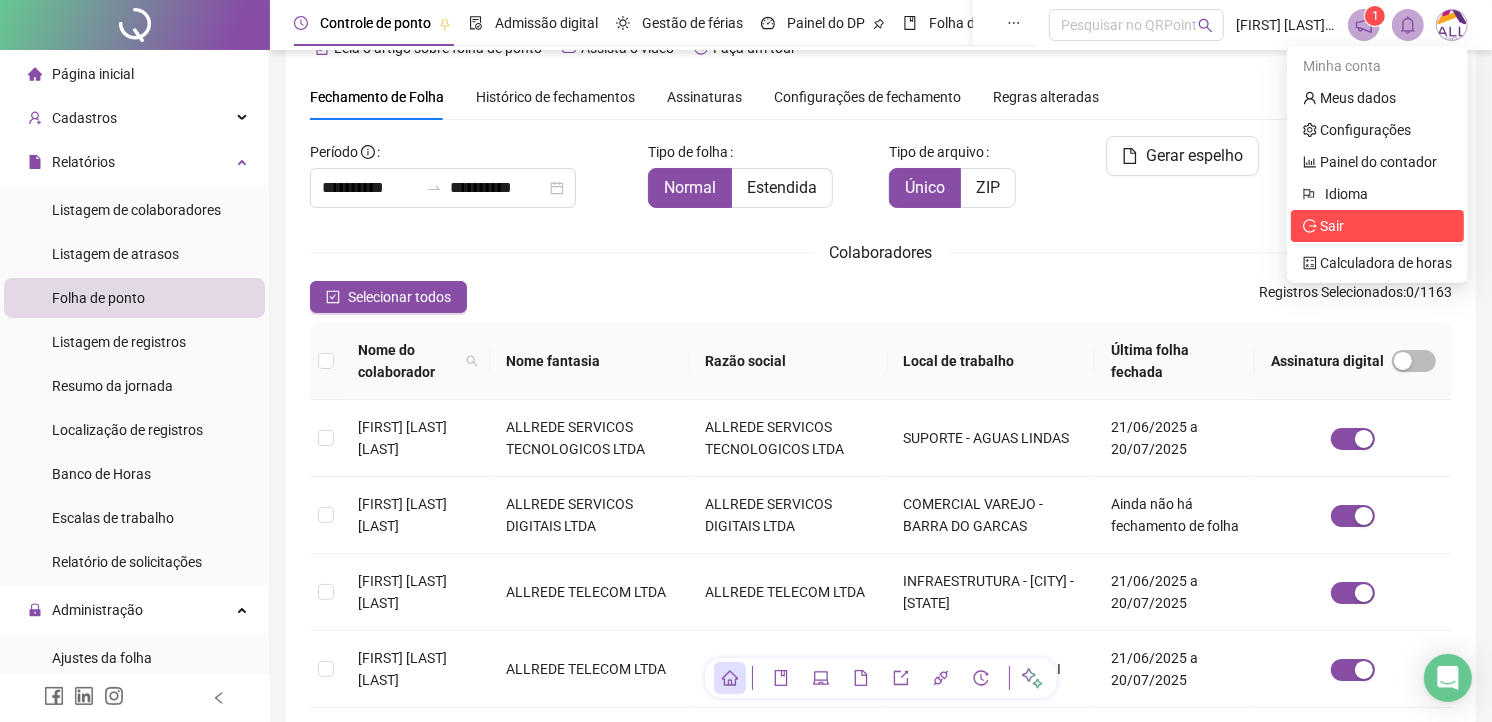 click on "Sair" at bounding box center [1332, 226] 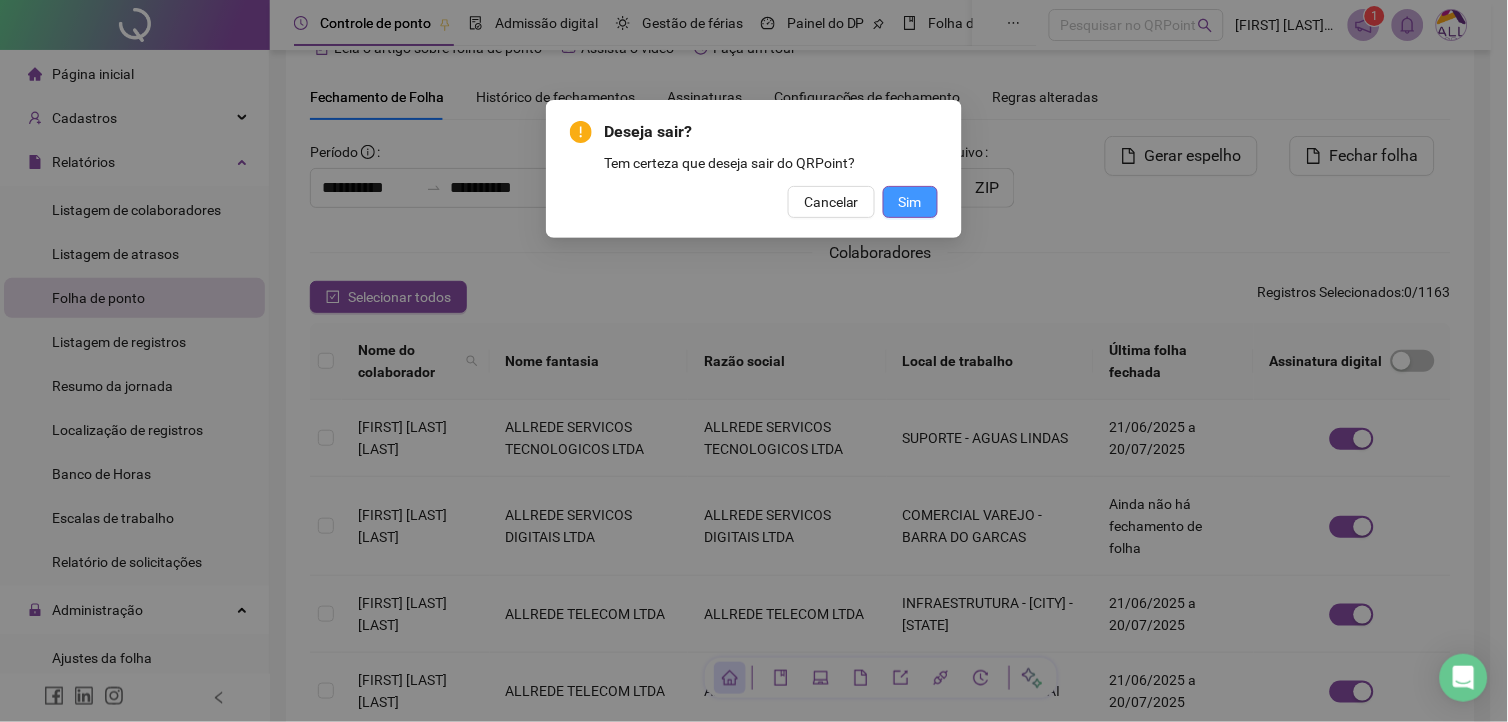 click on "Sim" at bounding box center (910, 202) 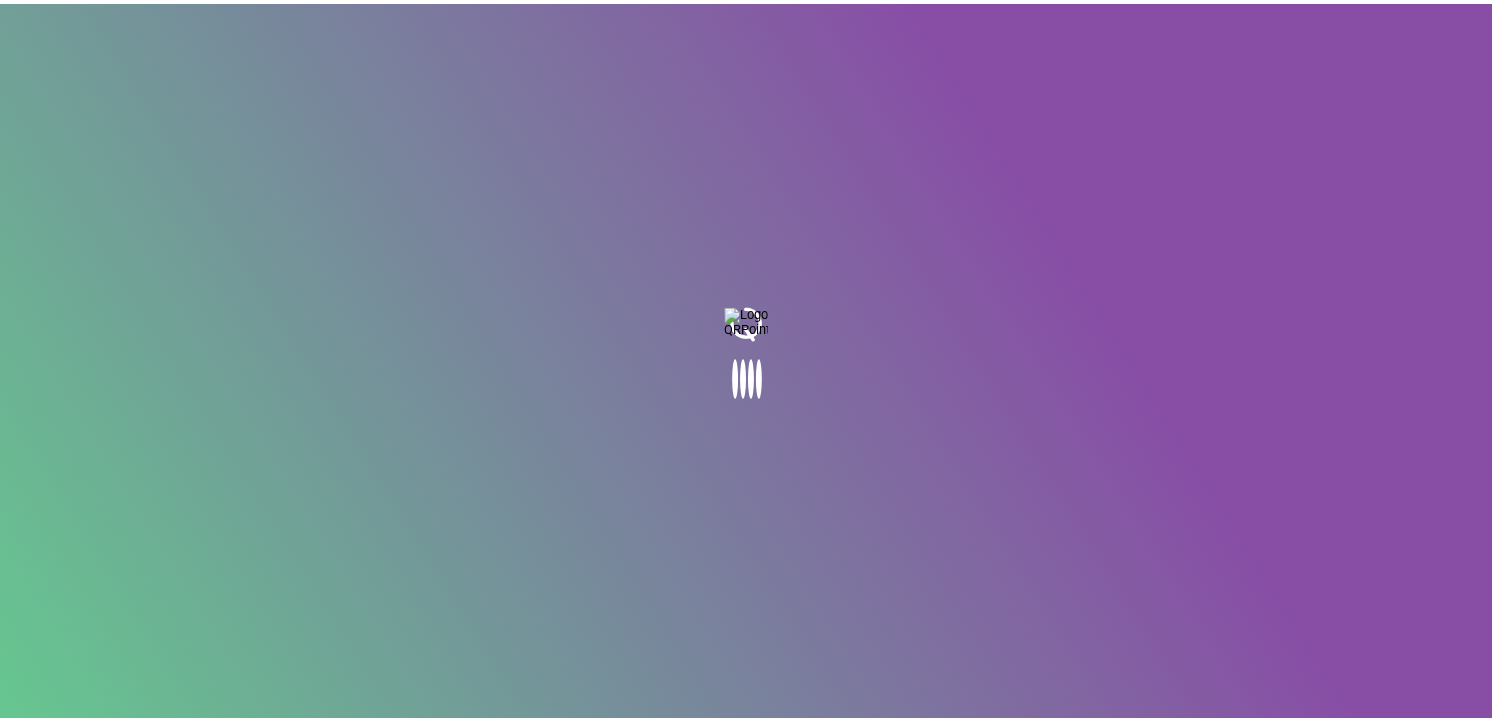 scroll, scrollTop: 0, scrollLeft: 0, axis: both 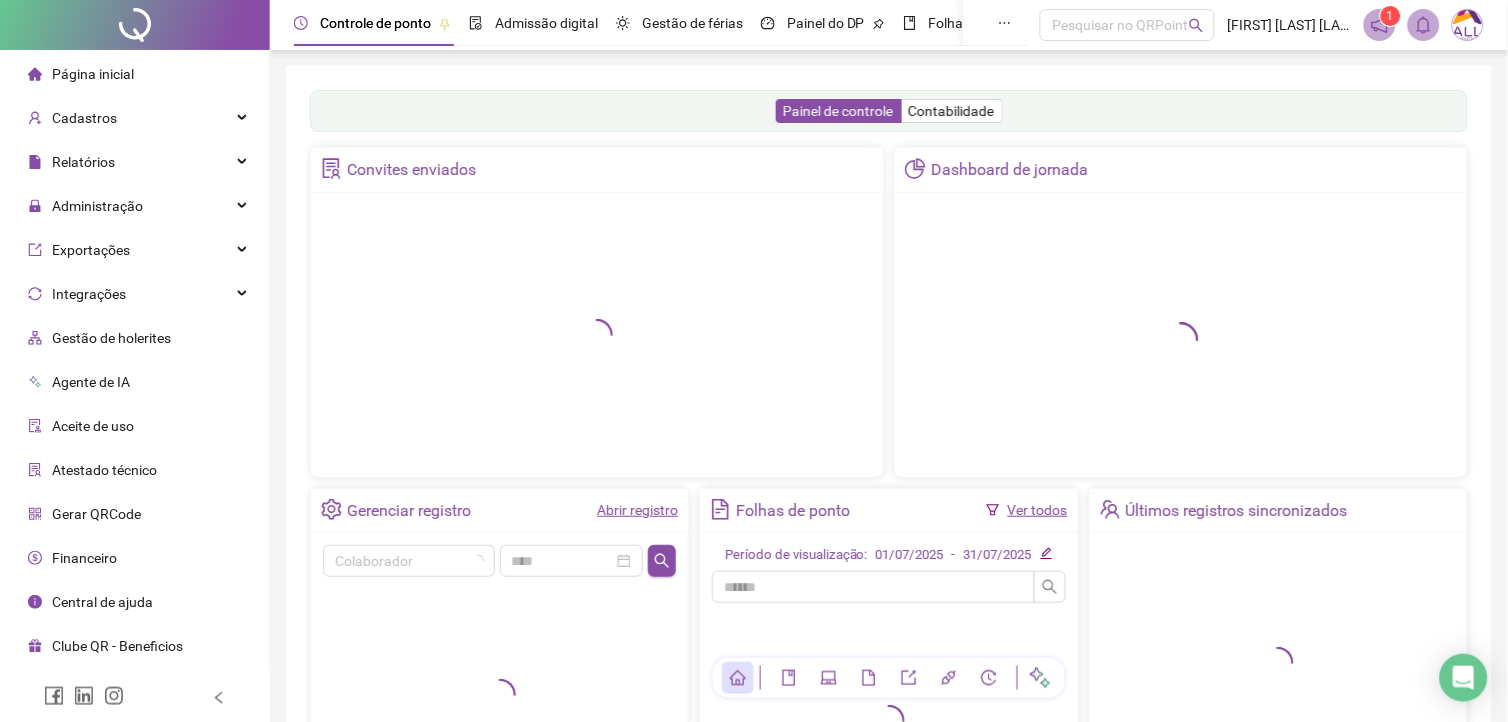 type 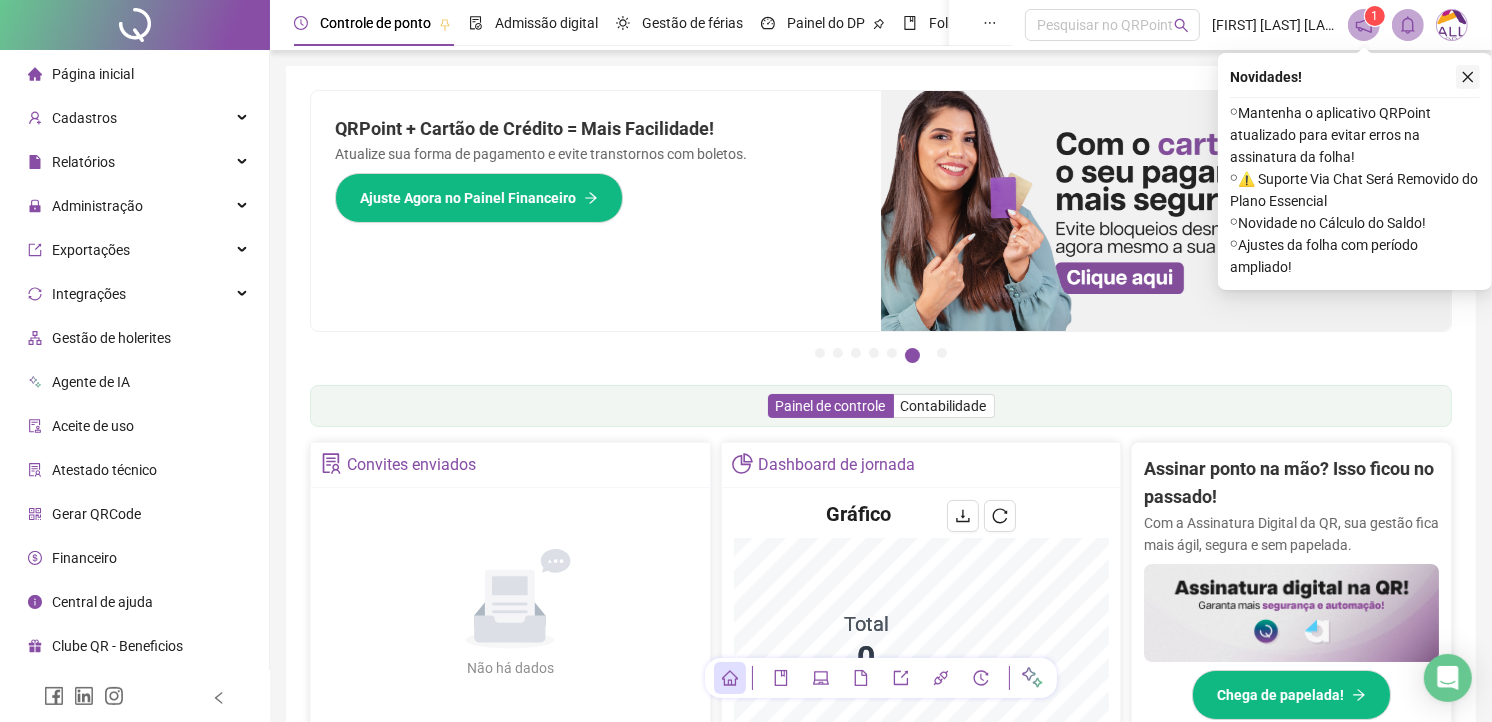 click 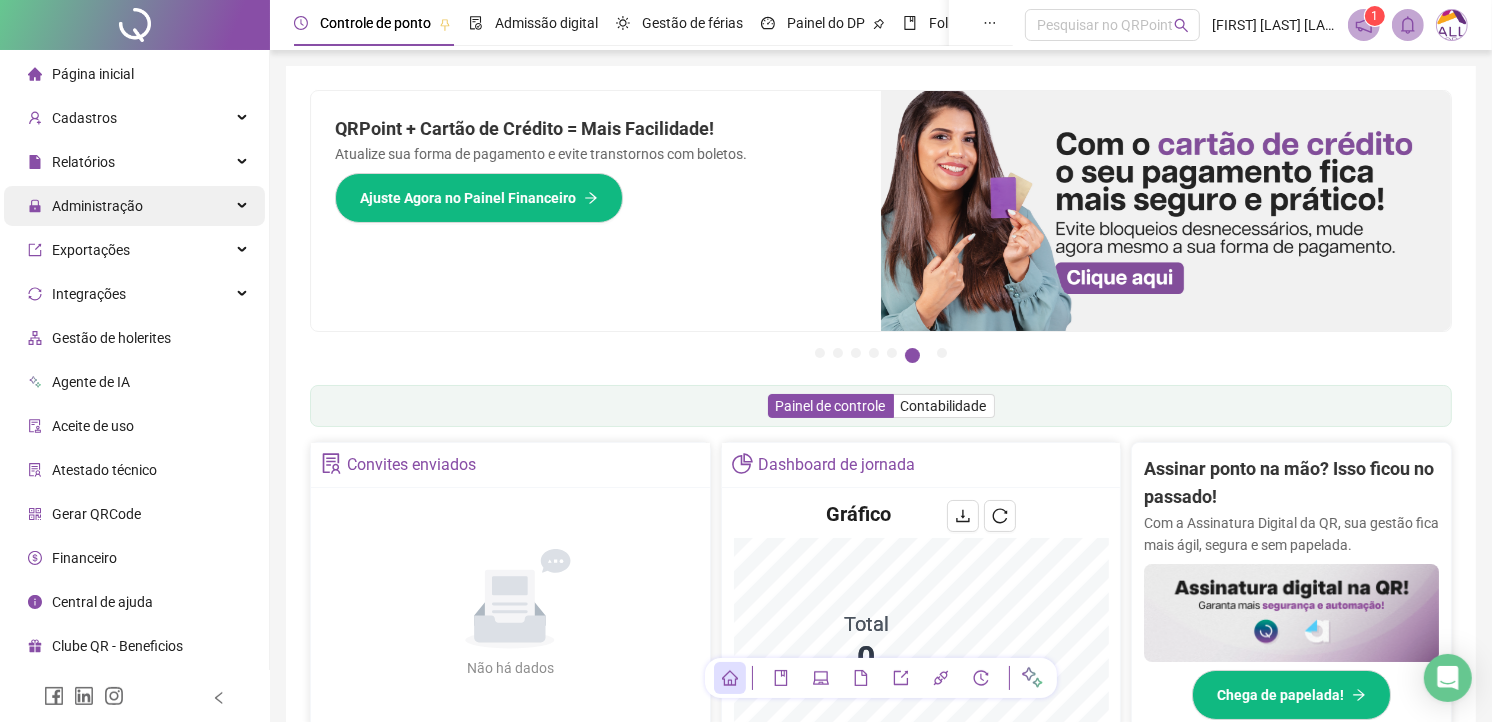 click on "Administração" at bounding box center [134, 206] 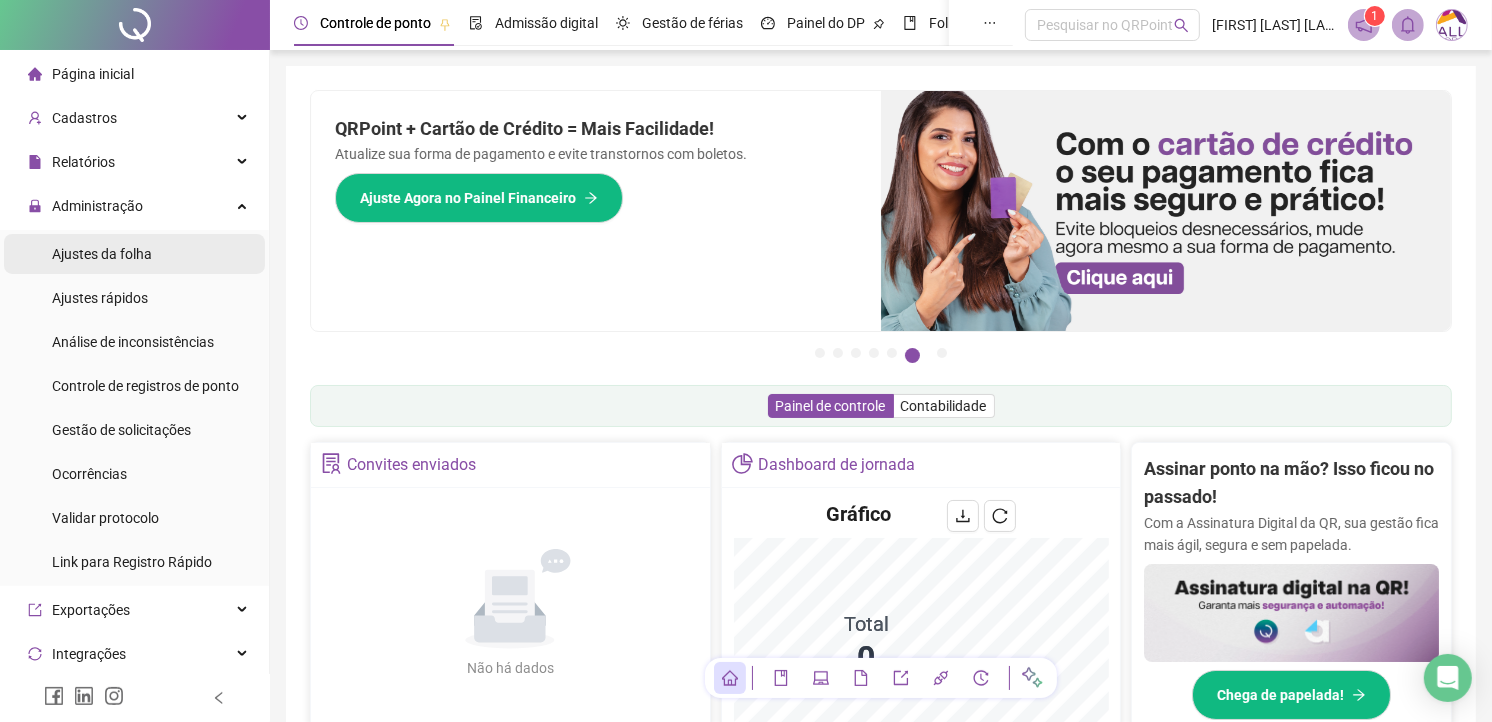 click on "Ajustes da folha" at bounding box center (102, 254) 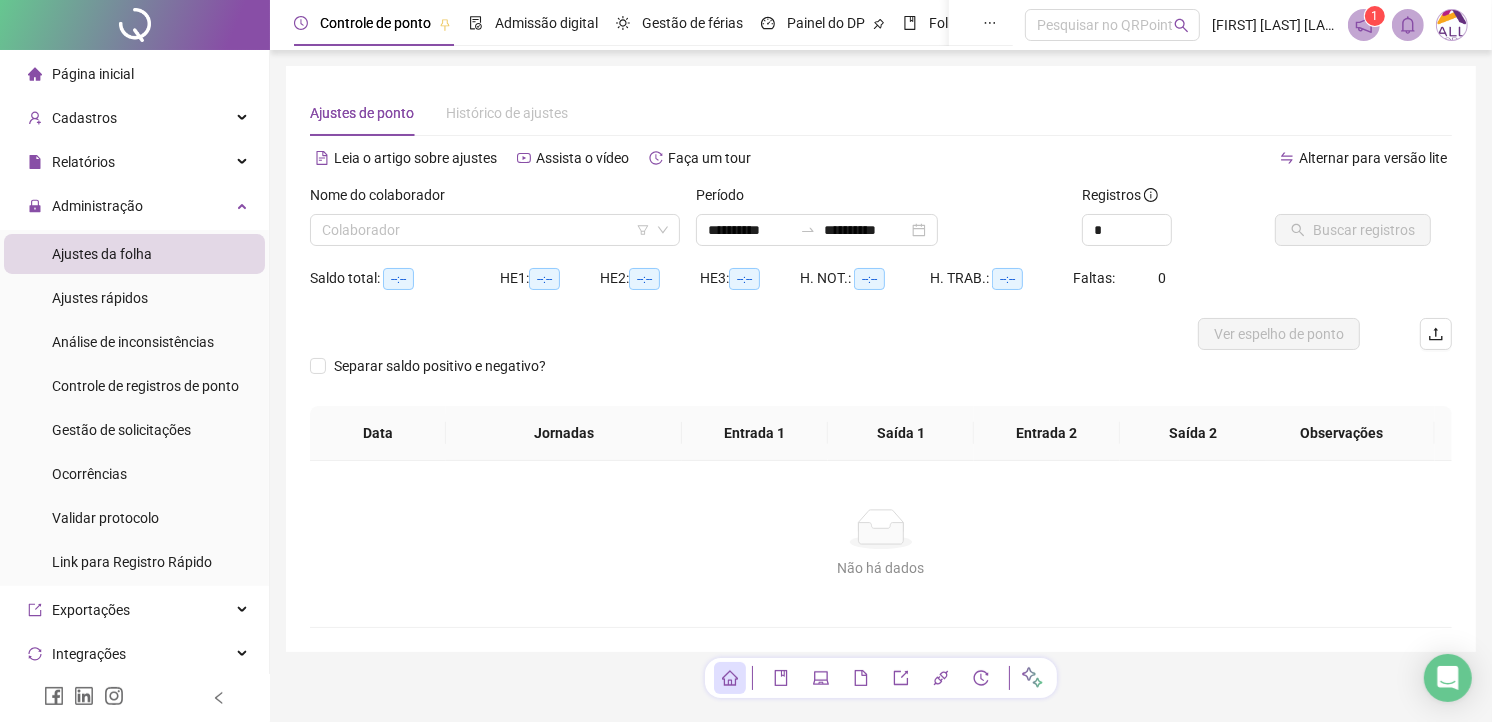 type on "**********" 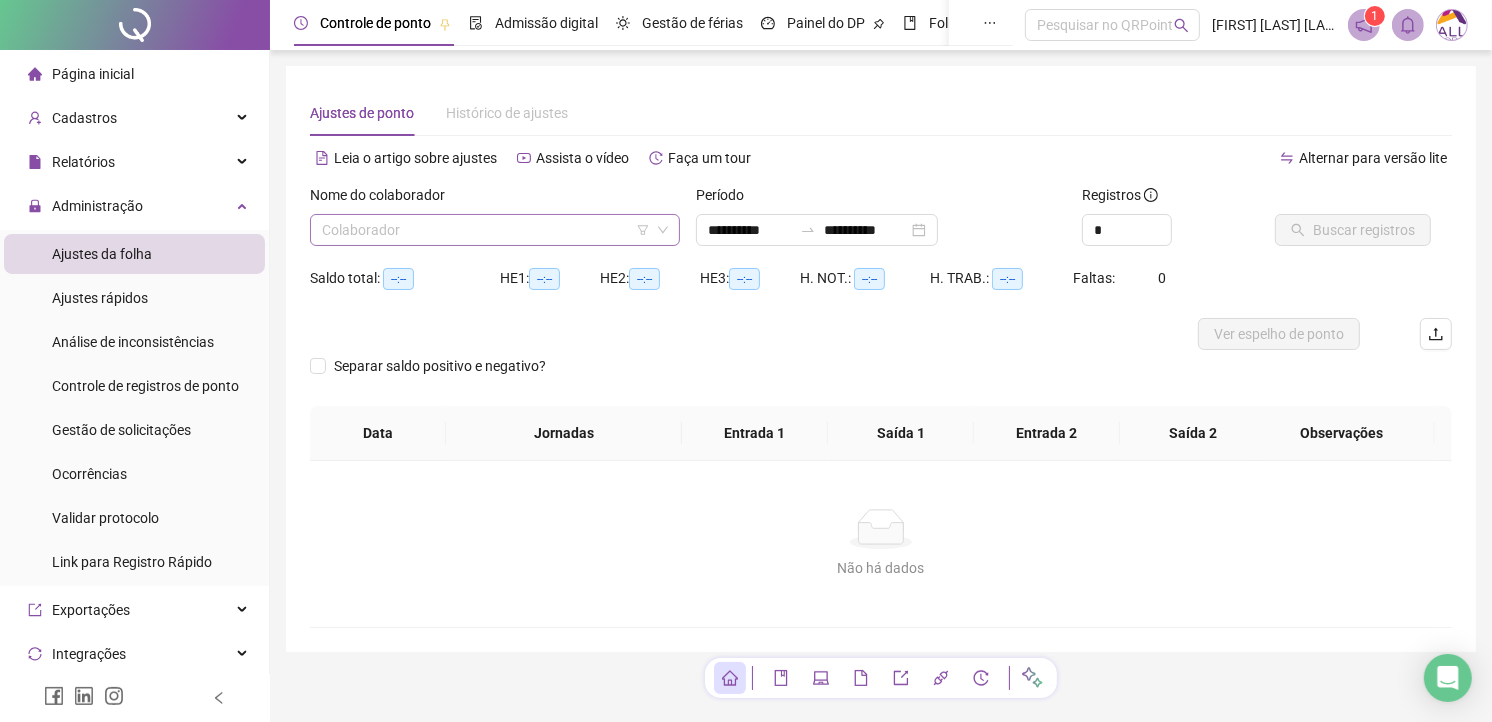 click at bounding box center [486, 230] 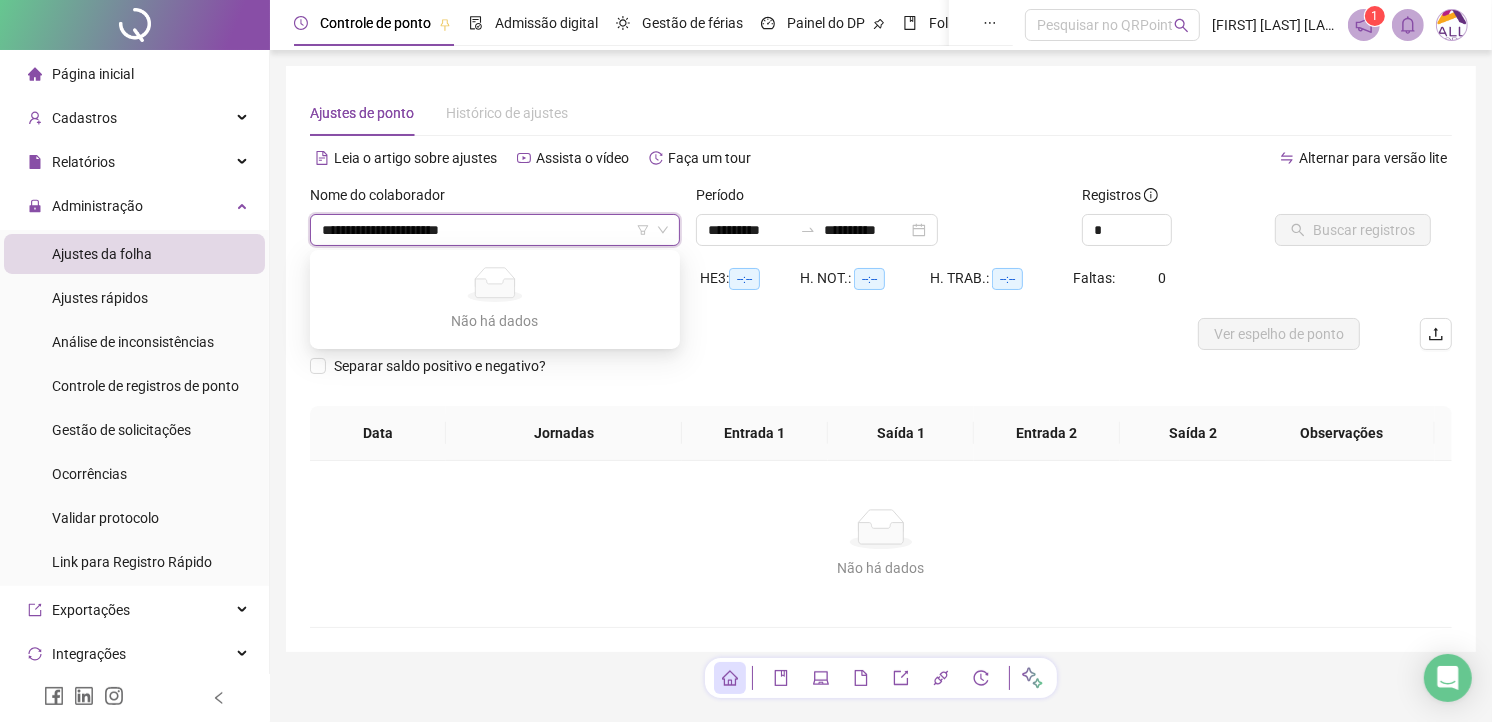 drag, startPoint x: 513, startPoint y: 225, endPoint x: 374, endPoint y: 226, distance: 139.0036 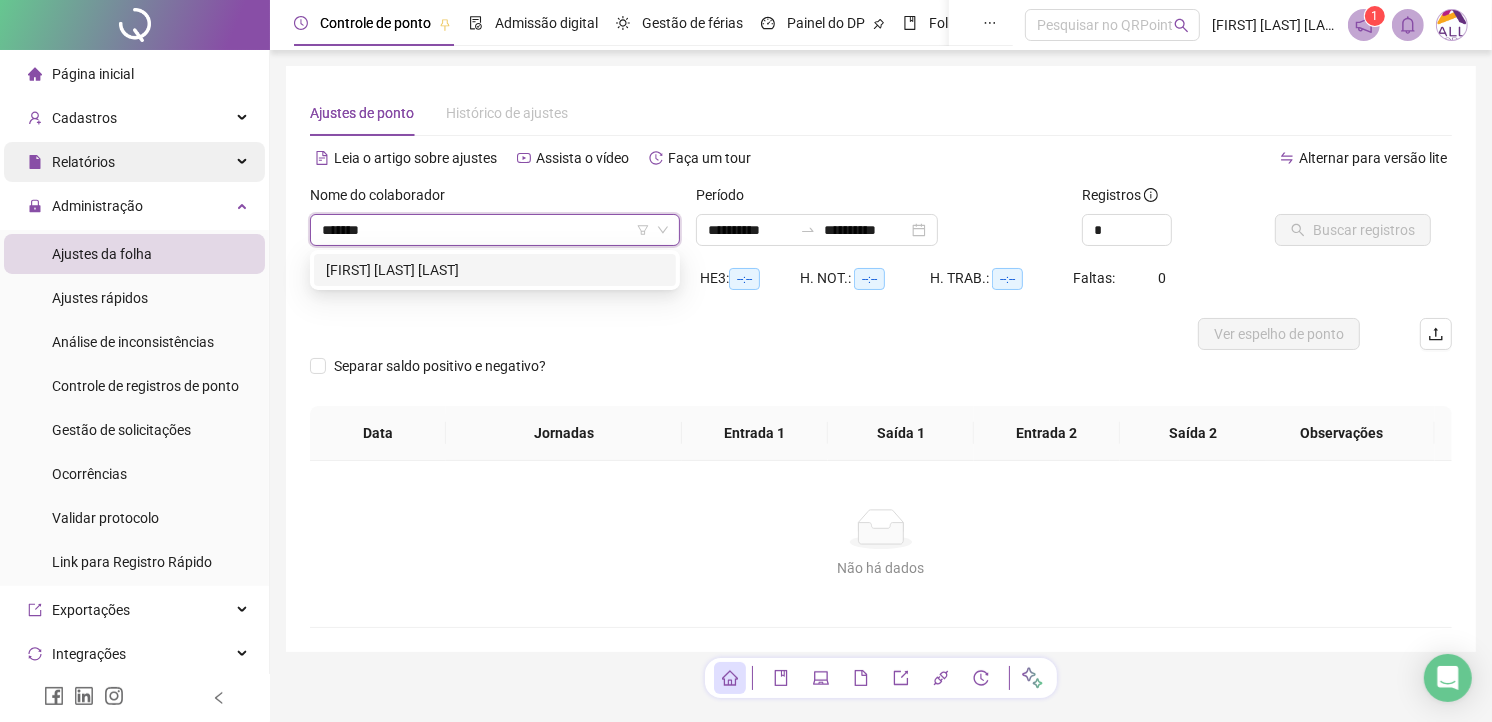 type on "******" 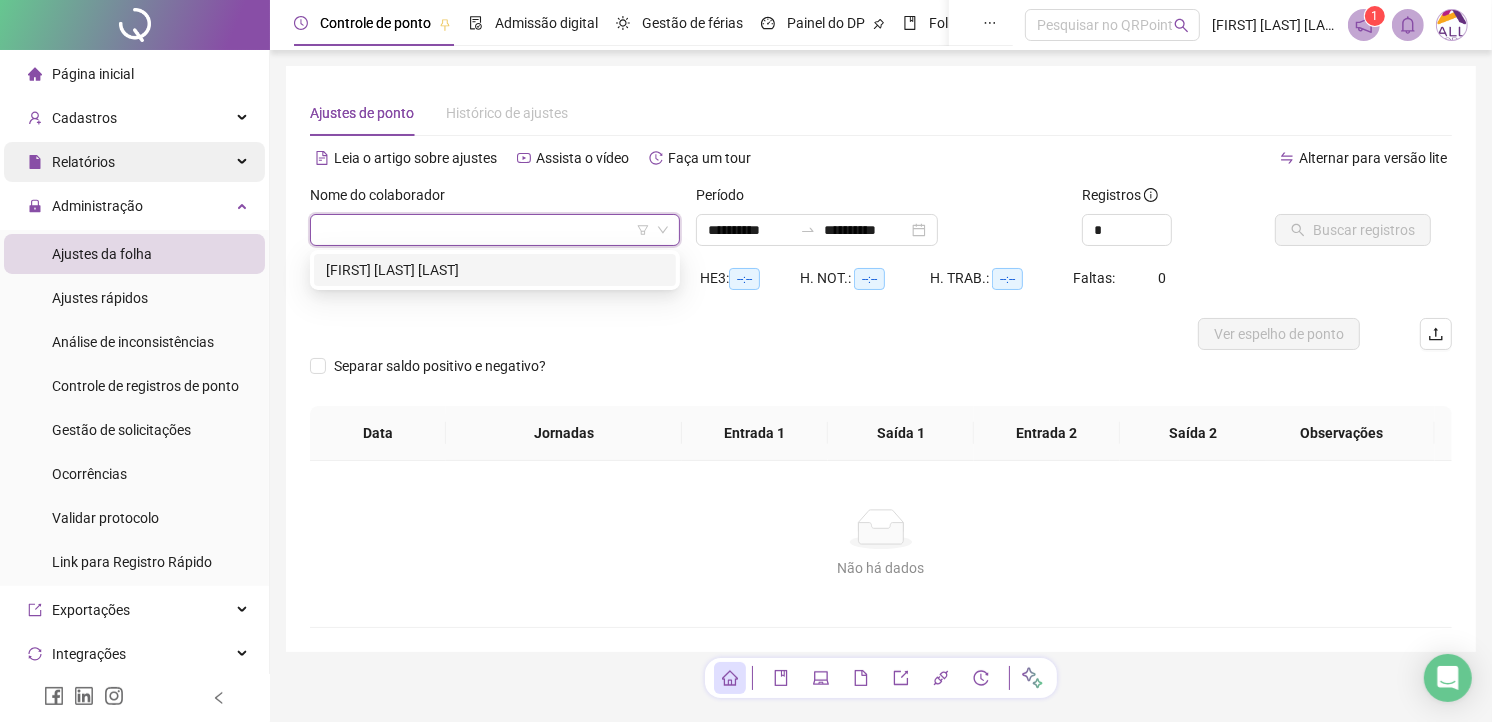 click on "Relatórios" at bounding box center [83, 162] 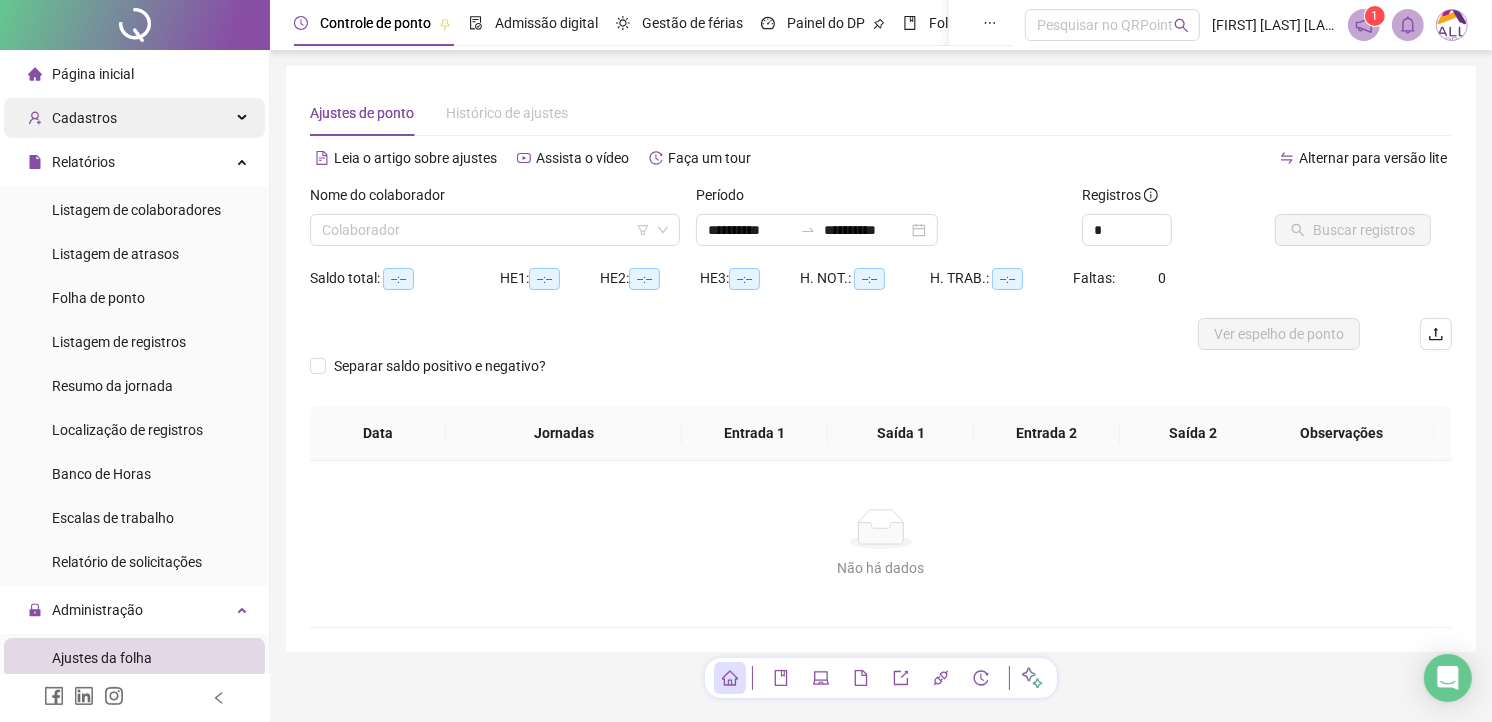 click on "Cadastros" at bounding box center [84, 118] 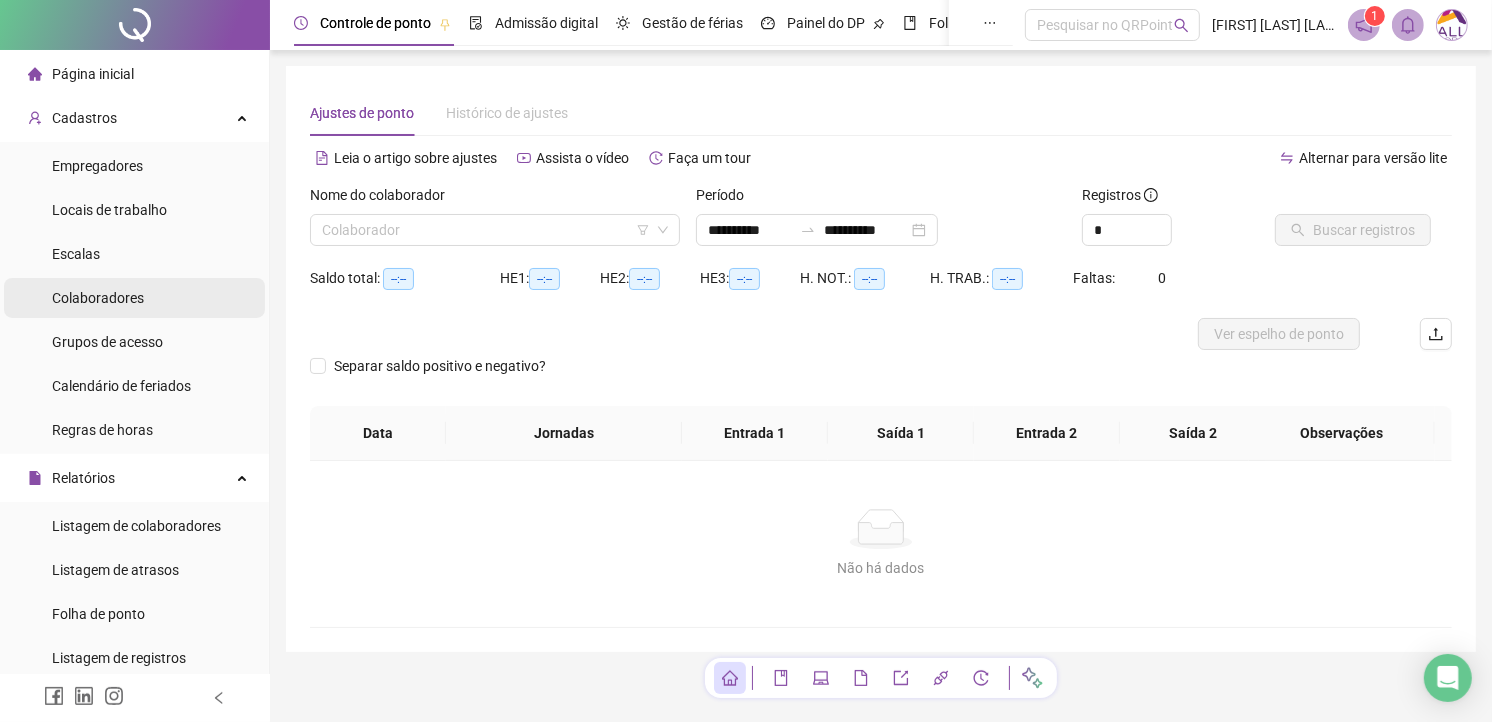 click on "Colaboradores" at bounding box center (98, 298) 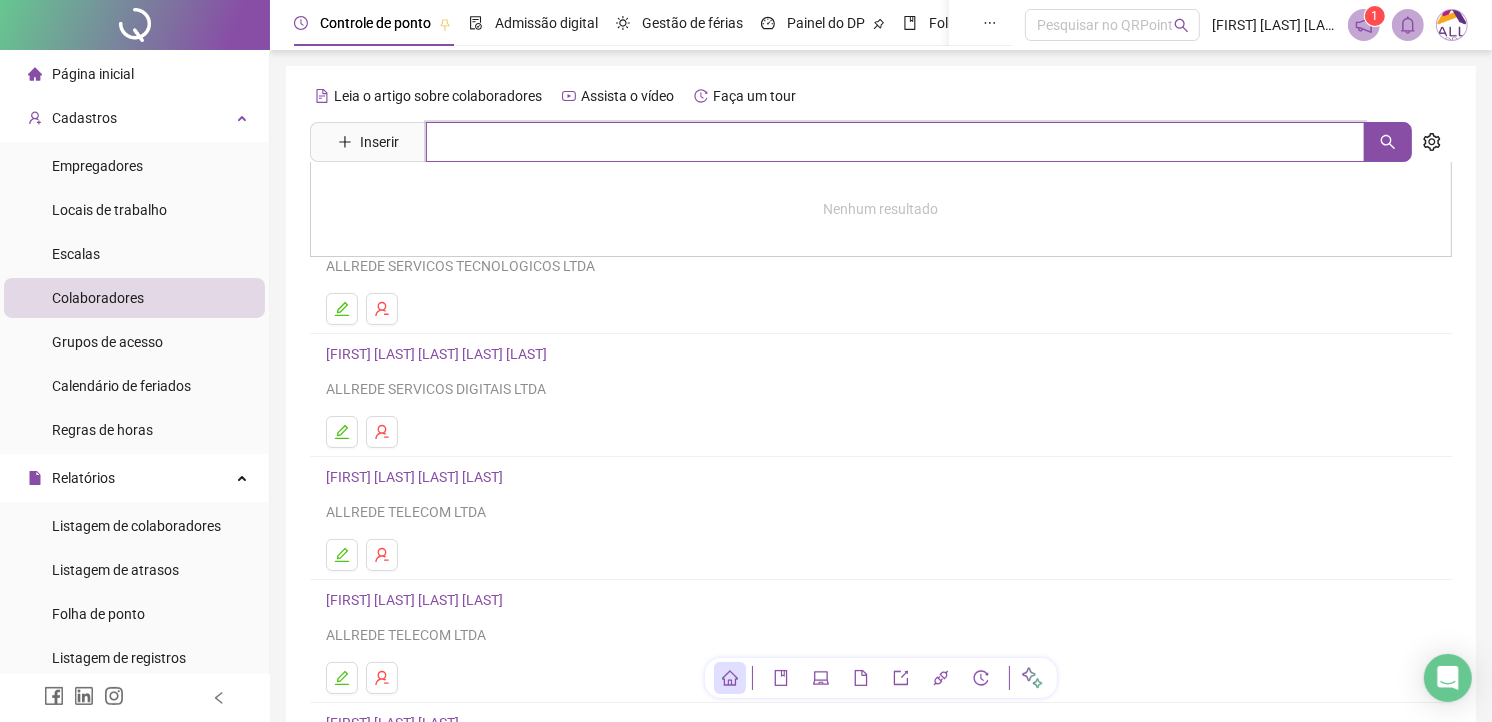 click at bounding box center [895, 142] 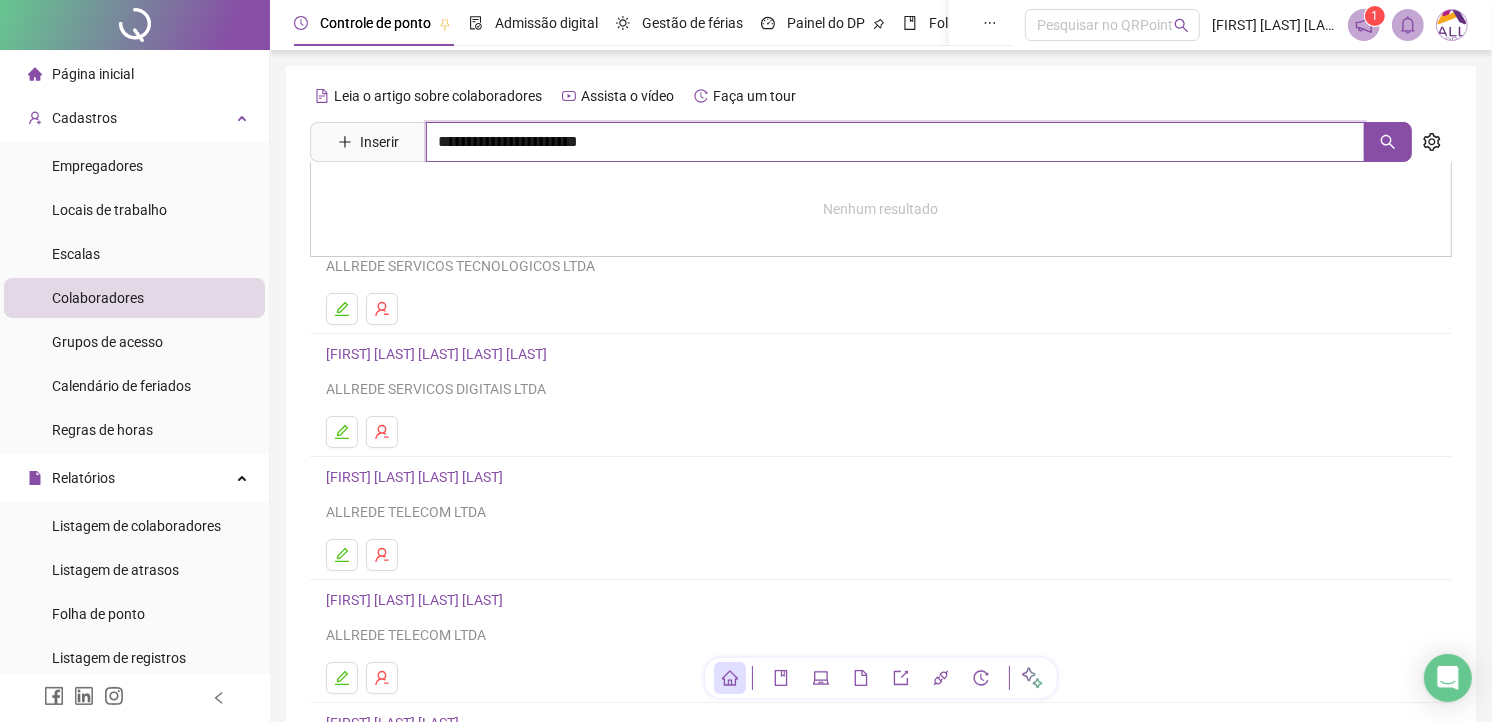 type on "**********" 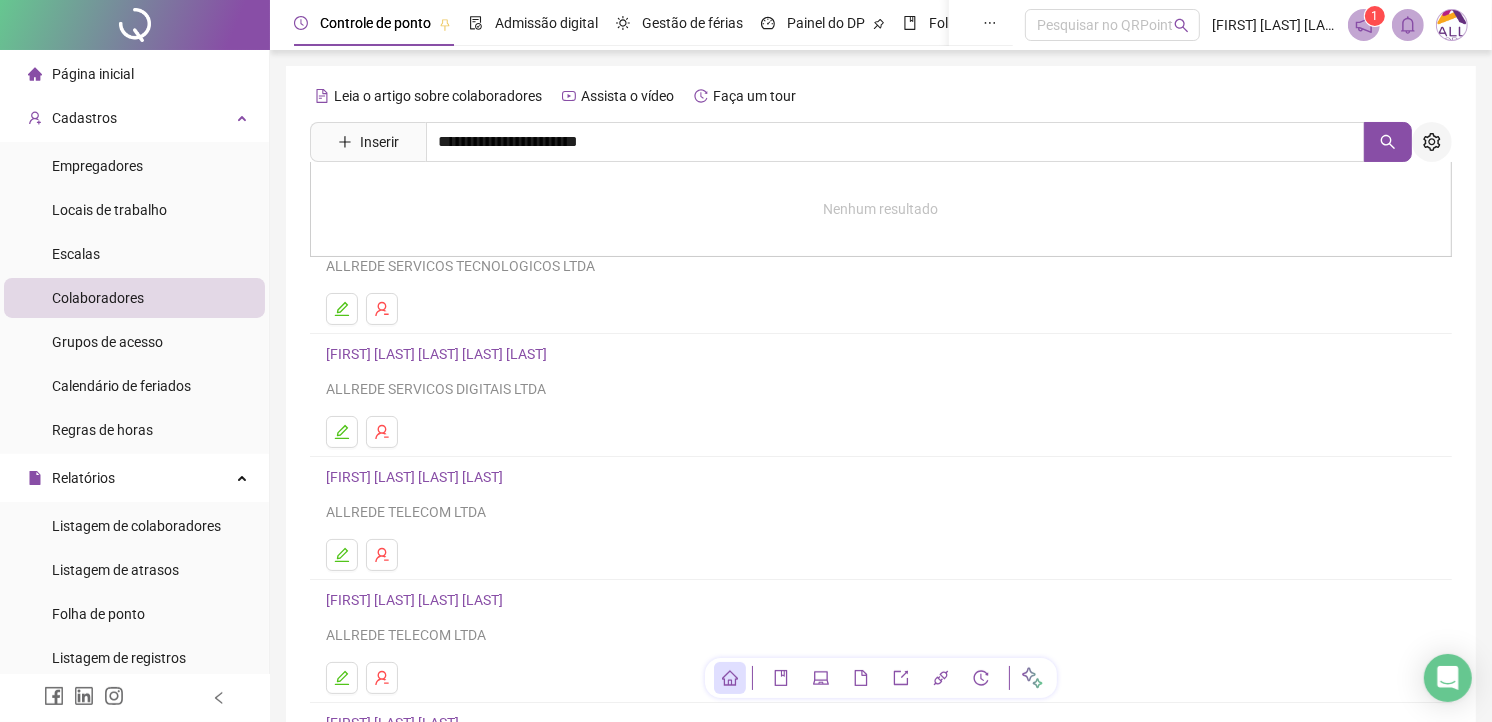 click 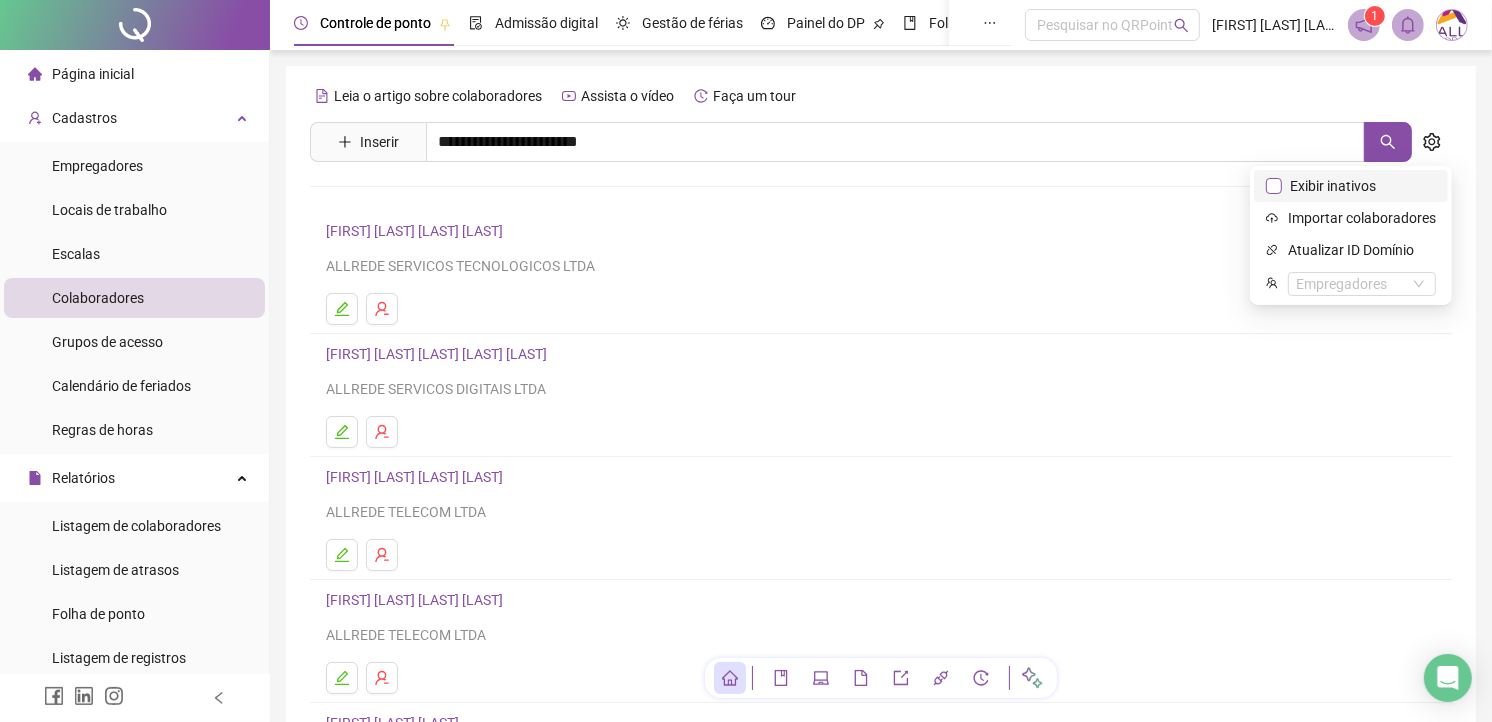 click on "Exibir inativos" at bounding box center [1333, 186] 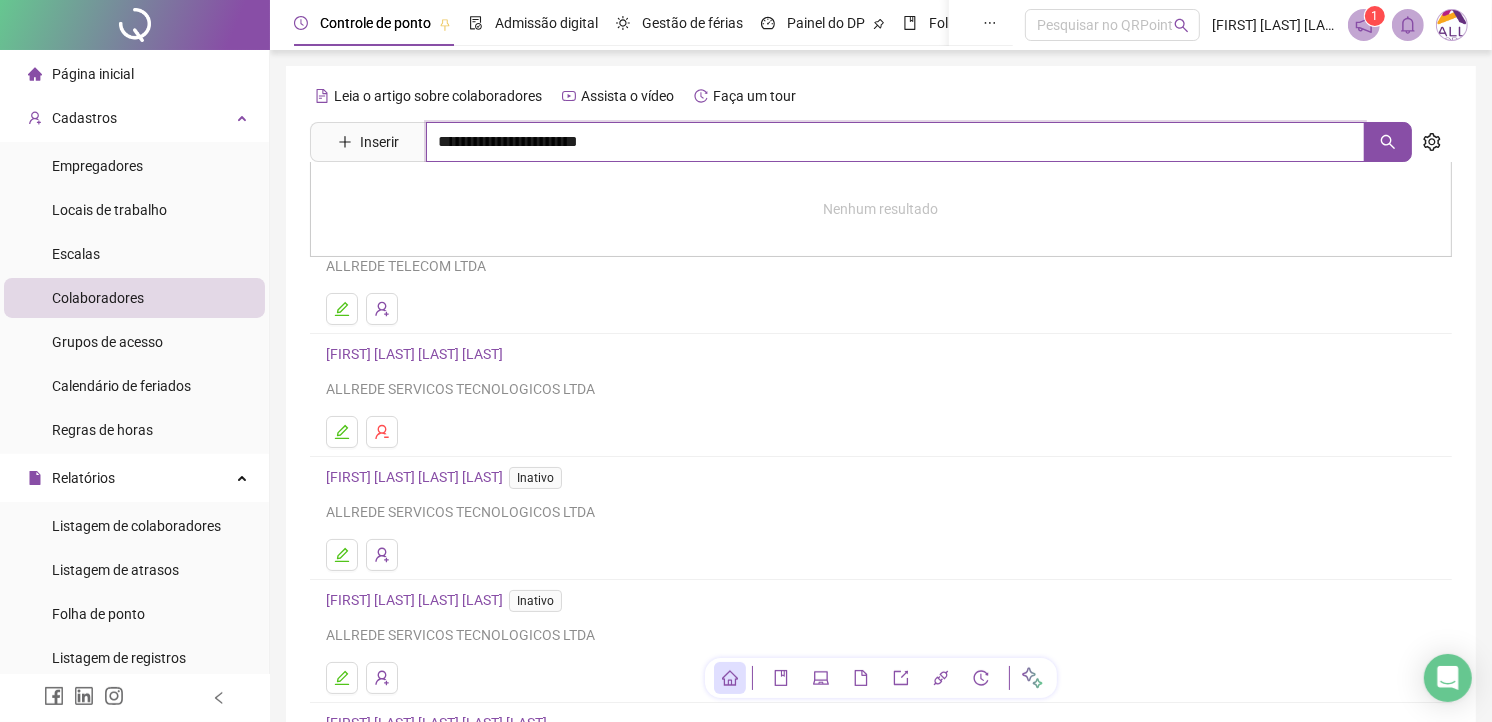 click on "**********" at bounding box center [895, 142] 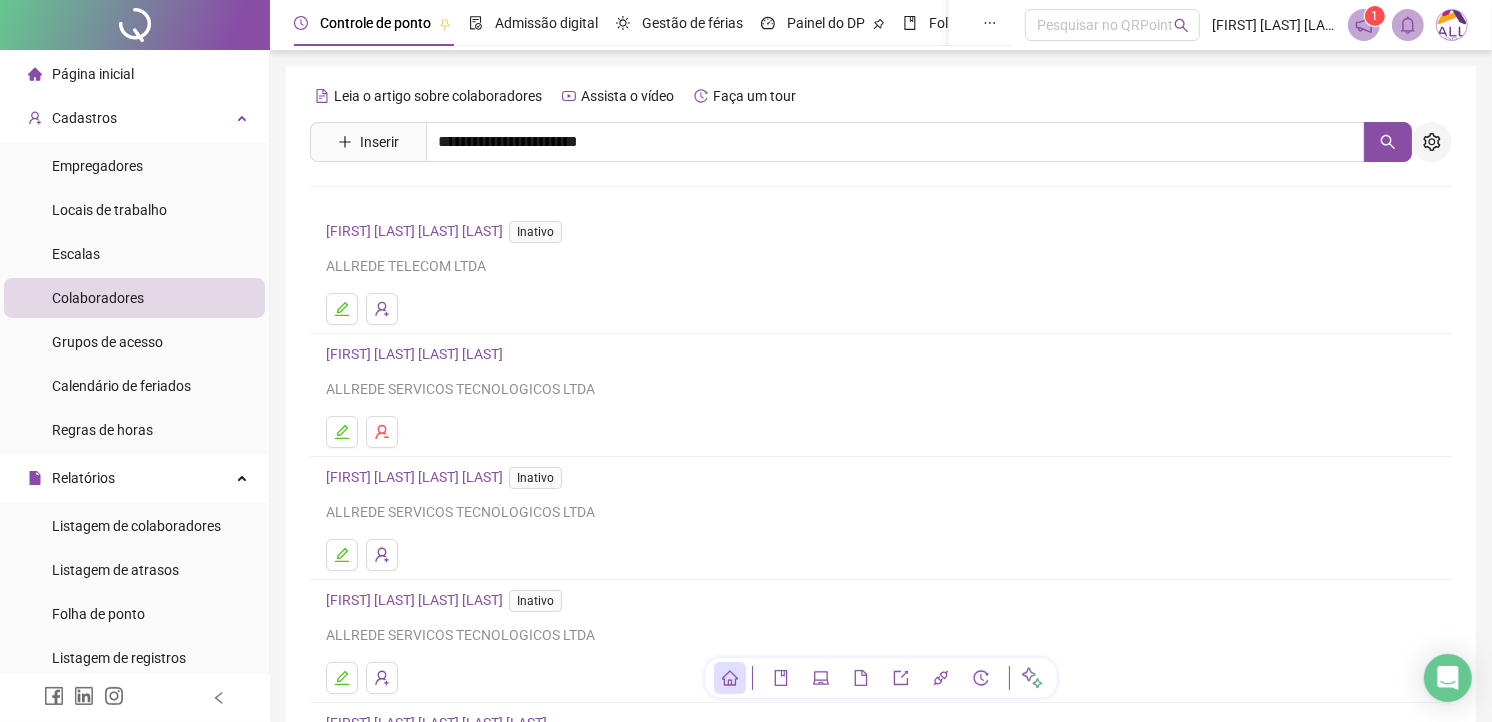 click 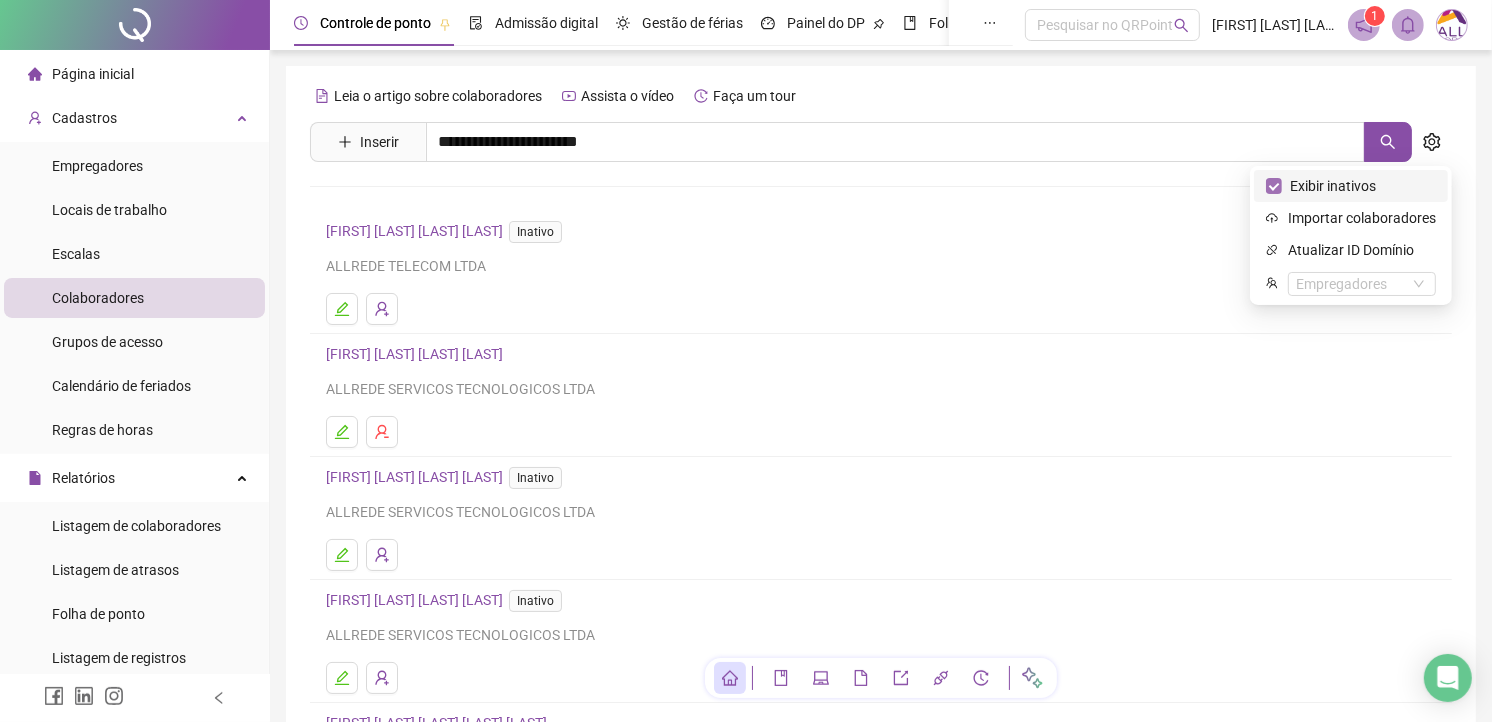click on "Exibir inativos" at bounding box center (1333, 186) 